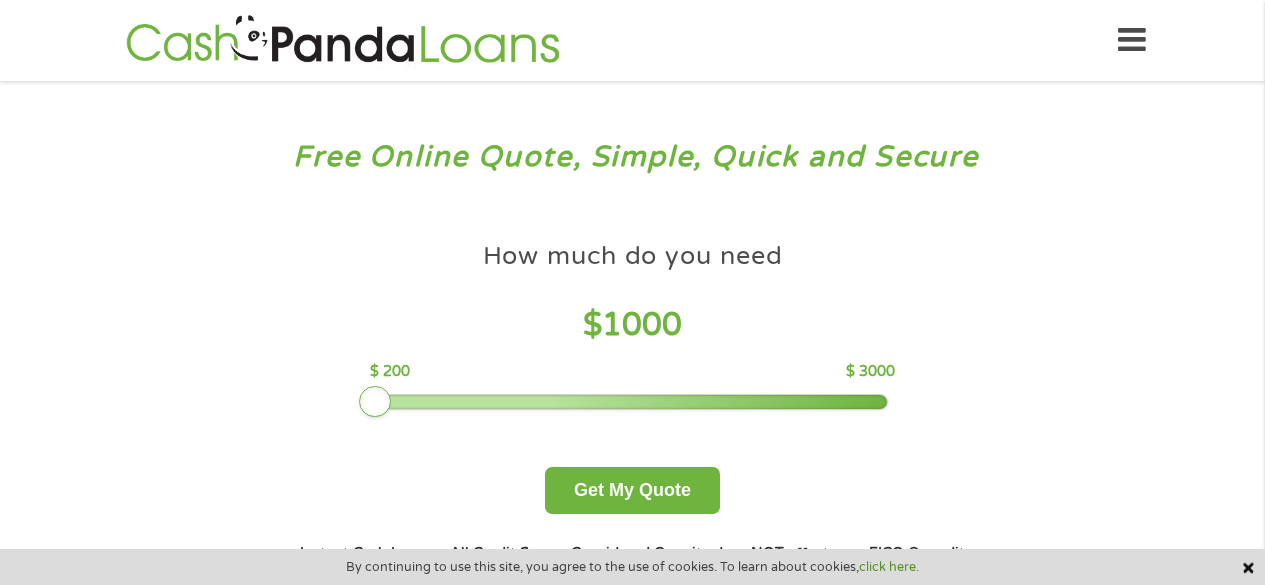scroll, scrollTop: 0, scrollLeft: 0, axis: both 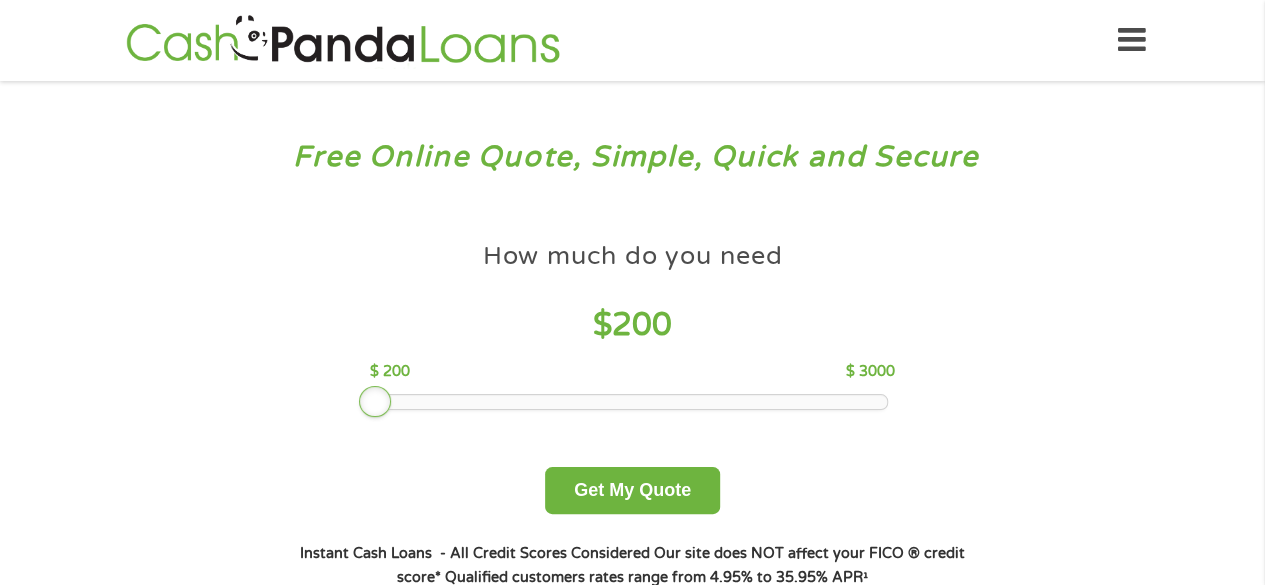 drag, startPoint x: 514, startPoint y: 393, endPoint x: 317, endPoint y: 387, distance: 197.09135 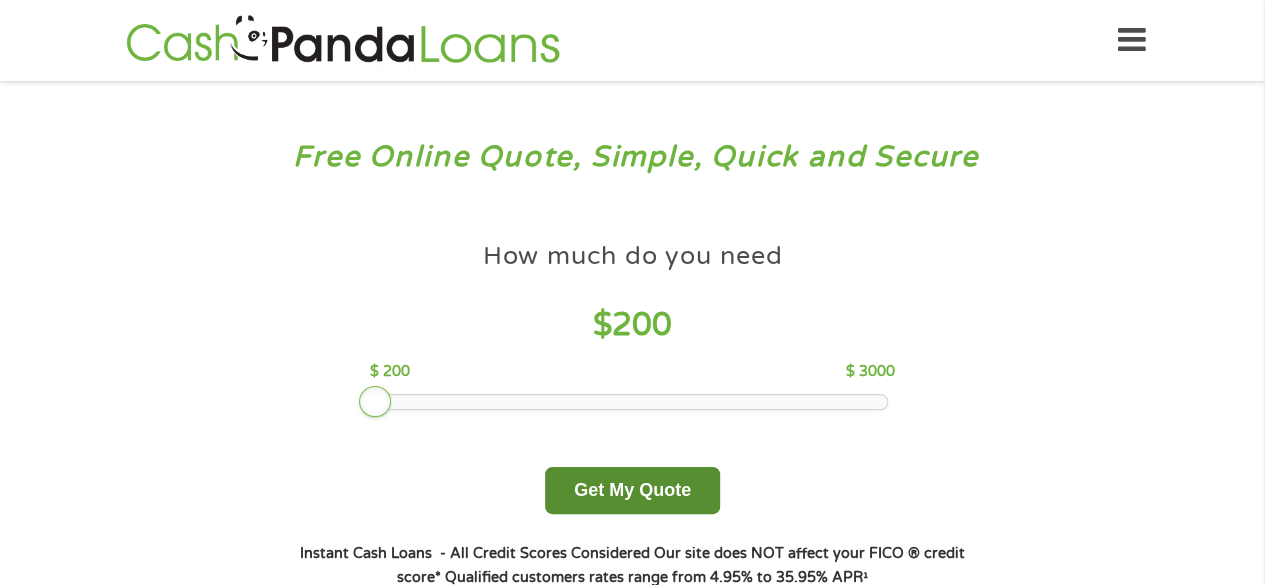 click on "Get My Quote" at bounding box center [632, 490] 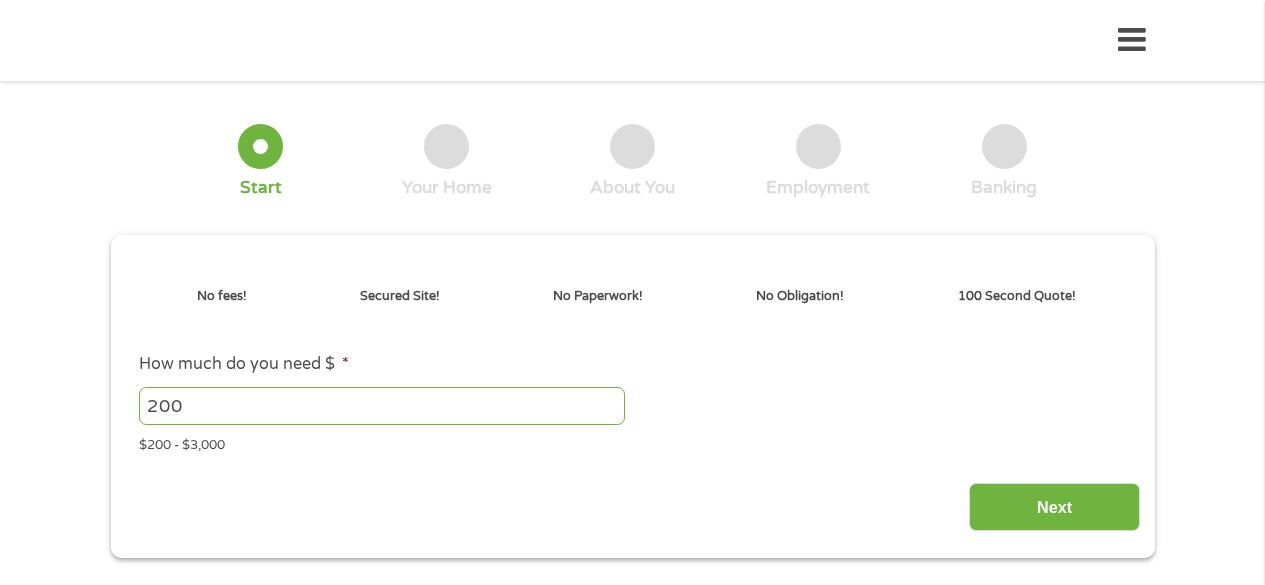 scroll, scrollTop: 0, scrollLeft: 0, axis: both 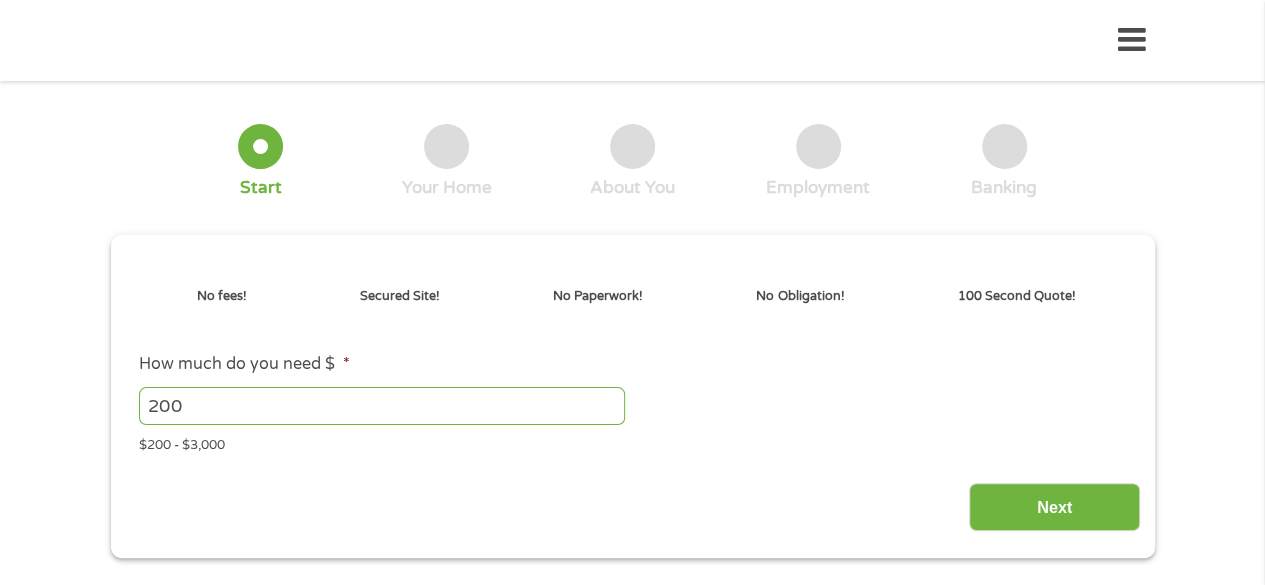 type on "Cj0KCQjwtMHEBhC-ARIsABua5iQODVedB5QjnQpMlxClVc2xPwk7ZqKYUnJZi8f600A1oA6ugP32CUUaAl4WEALw_wcB" 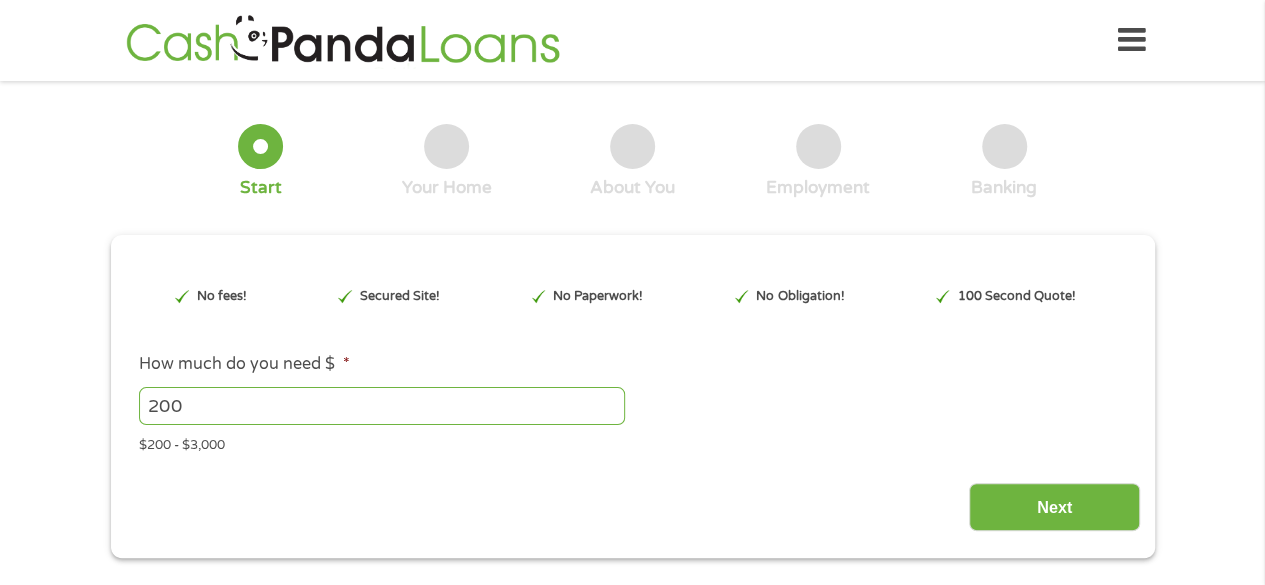 scroll, scrollTop: 0, scrollLeft: 0, axis: both 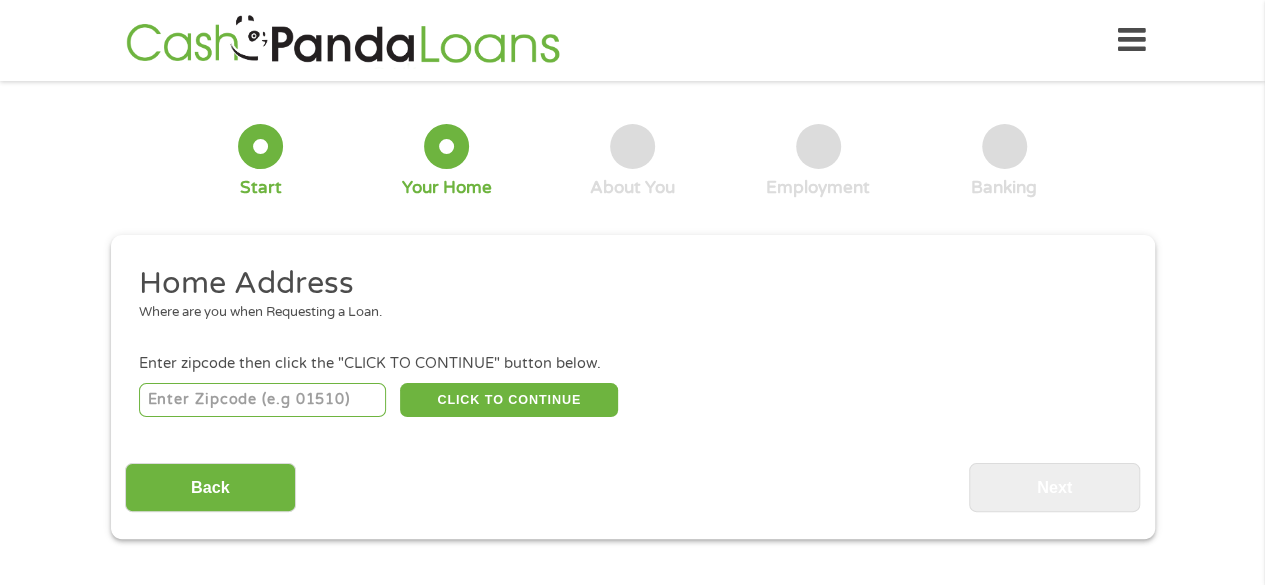 click at bounding box center [262, 400] 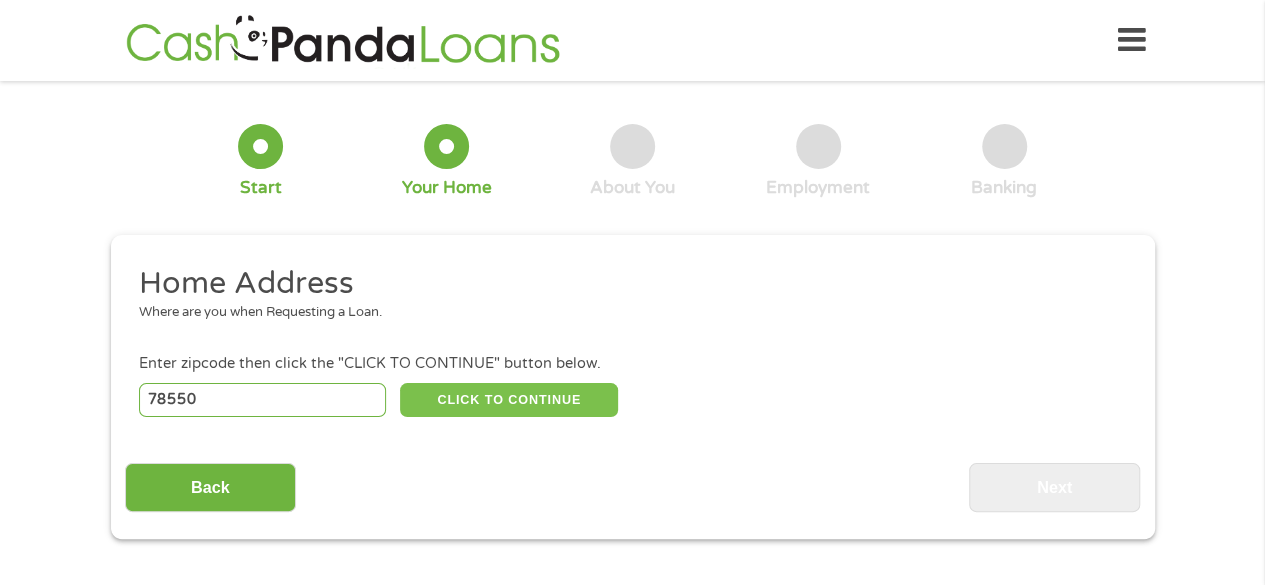 click on "CLICK TO CONTINUE" at bounding box center (509, 400) 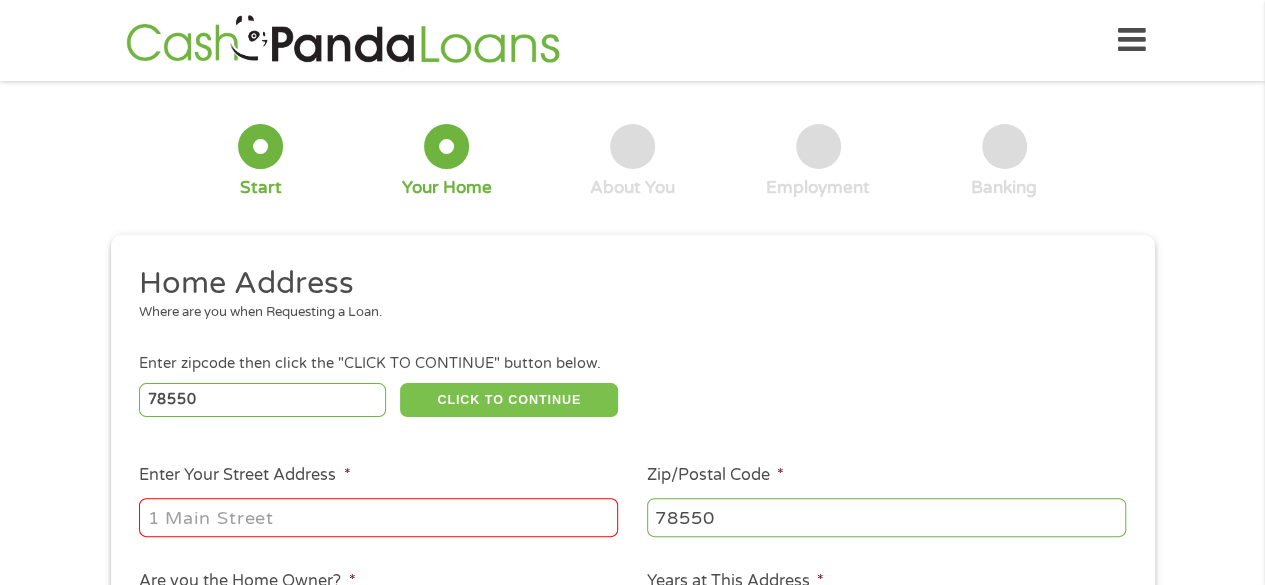 scroll, scrollTop: 200, scrollLeft: 0, axis: vertical 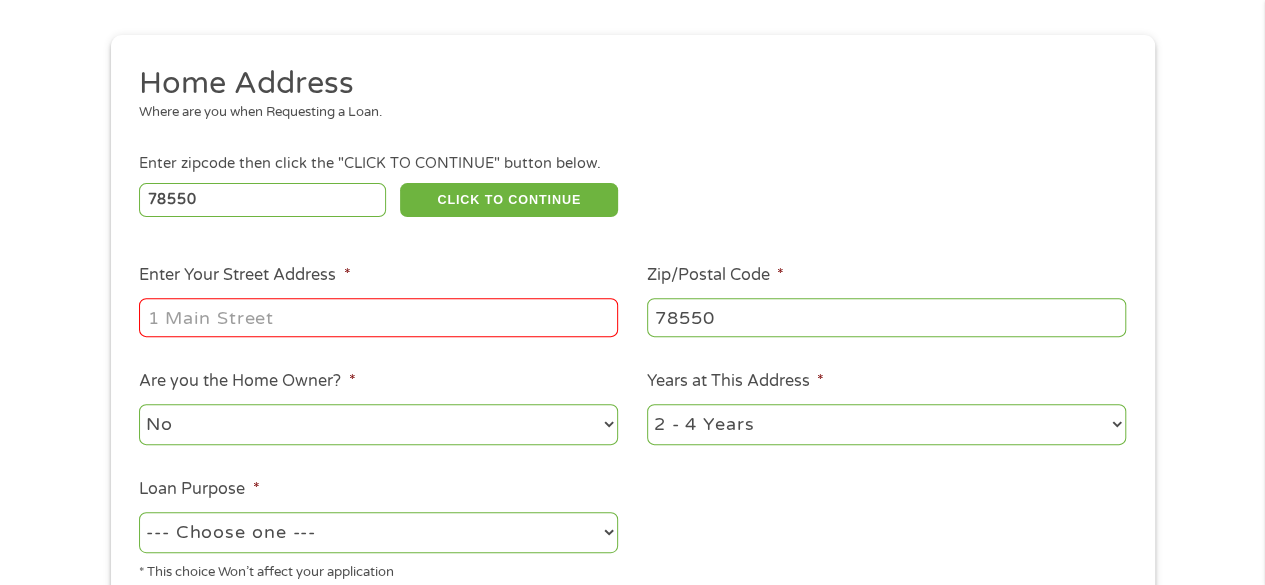 click on "Enter Your Street Address *" at bounding box center [378, 317] 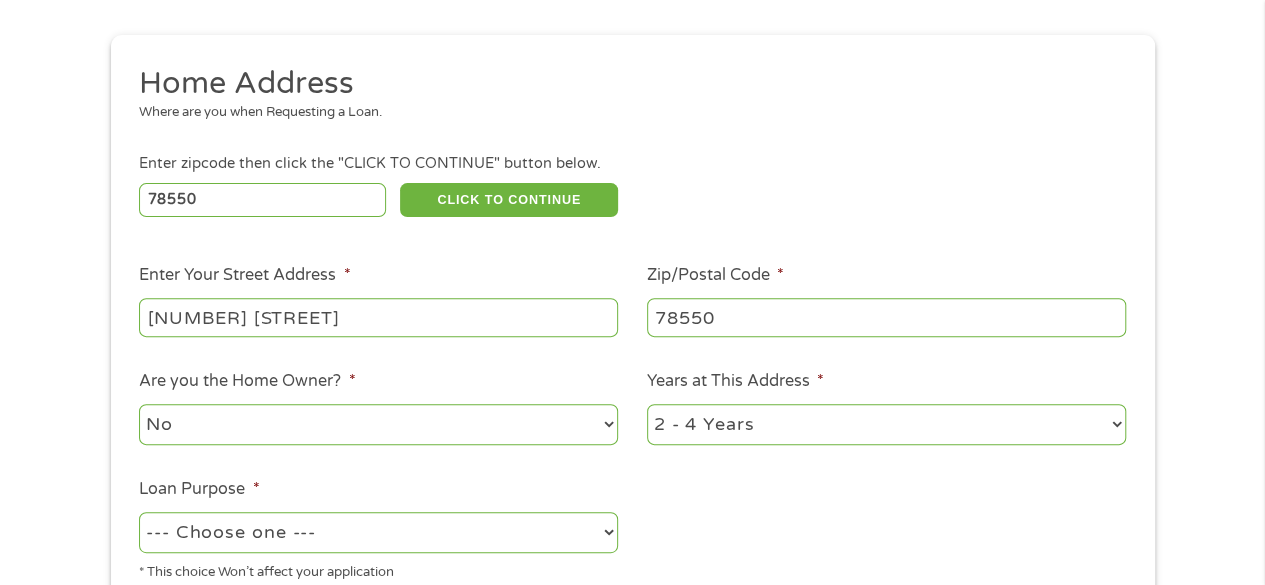 scroll, scrollTop: 500, scrollLeft: 0, axis: vertical 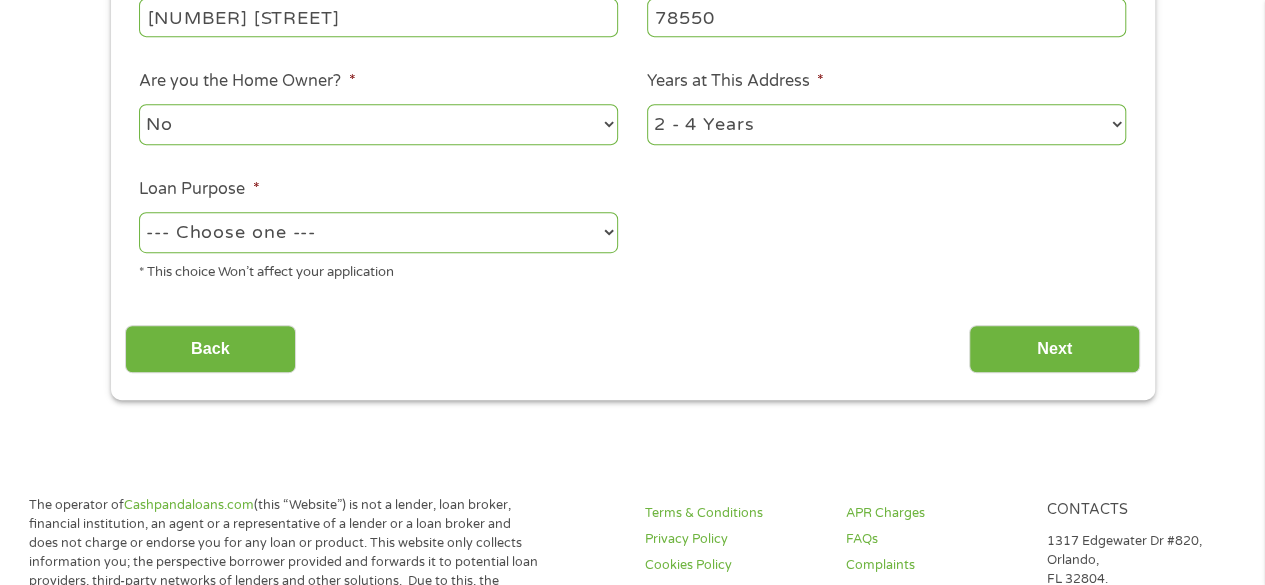 click on "--- Choose one --- Pay Bills Debt Consolidation Home Improvement Major Purchase Car Loan Short Term Cash Medical Expenses Other" at bounding box center (378, 232) 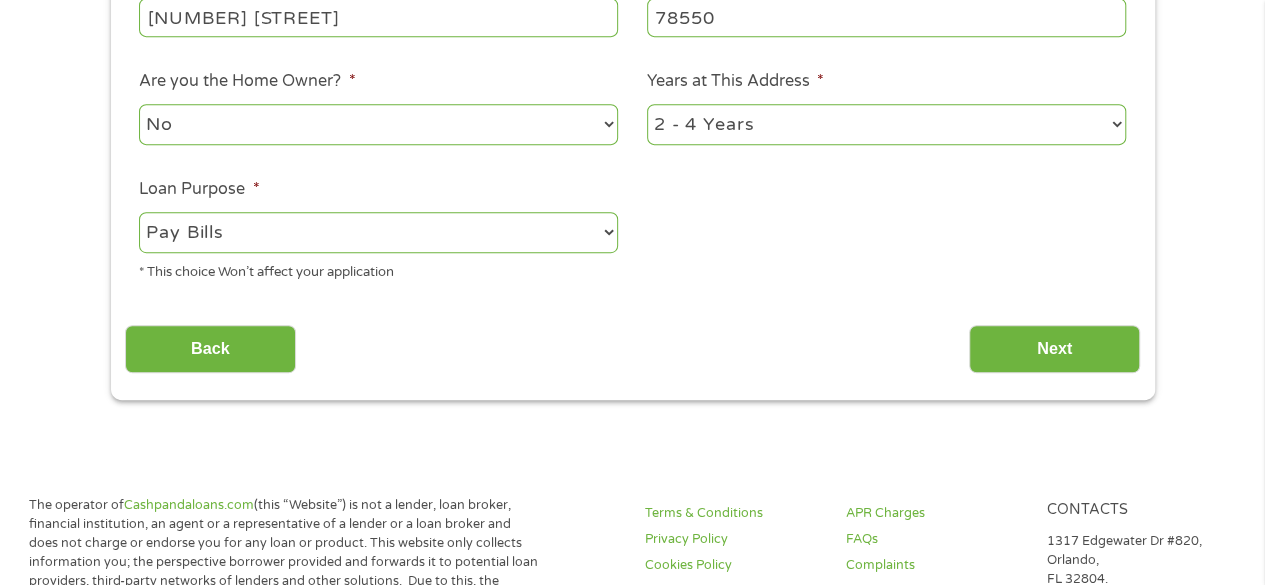 click on "--- Choose one --- Pay Bills Debt Consolidation Home Improvement Major Purchase Car Loan Short Term Cash Medical Expenses Other" at bounding box center (378, 232) 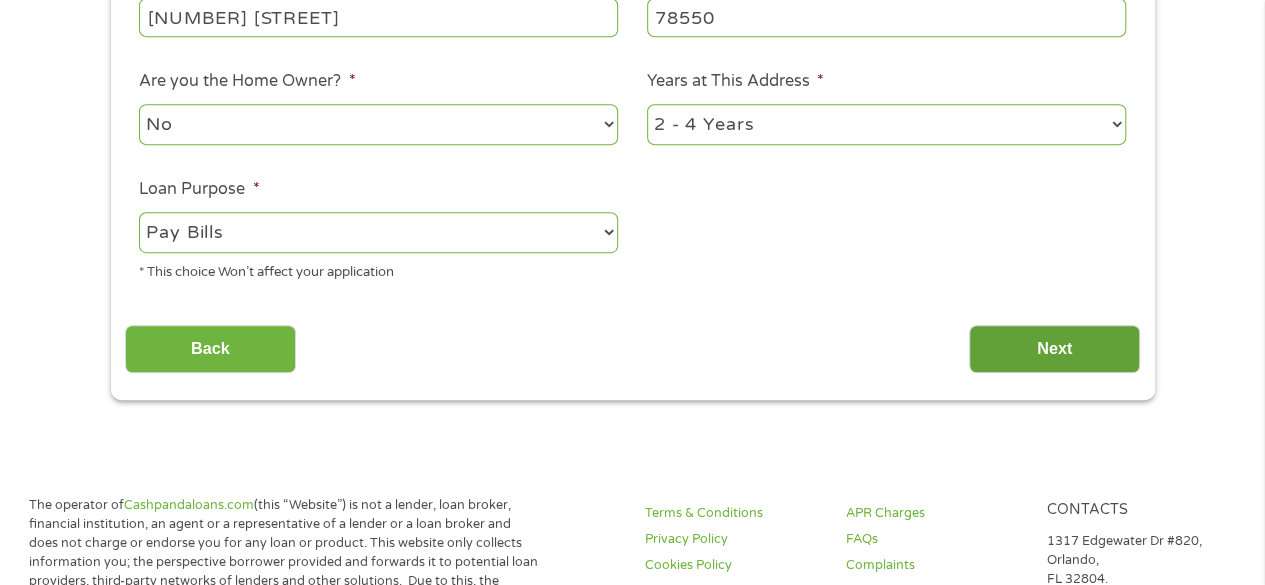 click on "Next" at bounding box center [1054, 349] 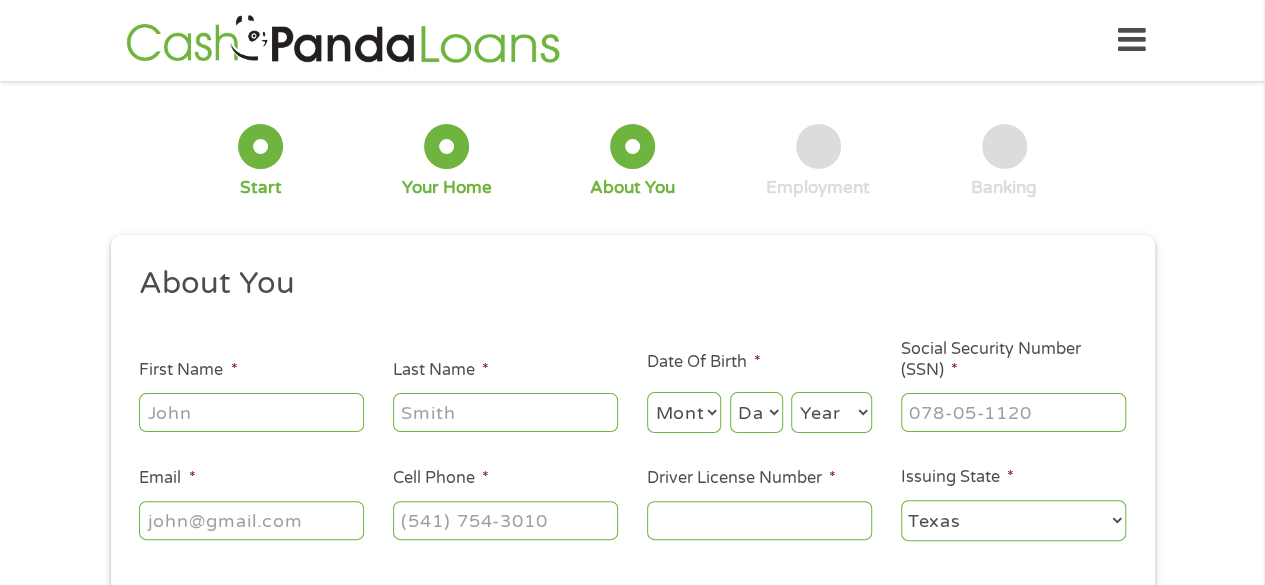 scroll, scrollTop: 200, scrollLeft: 0, axis: vertical 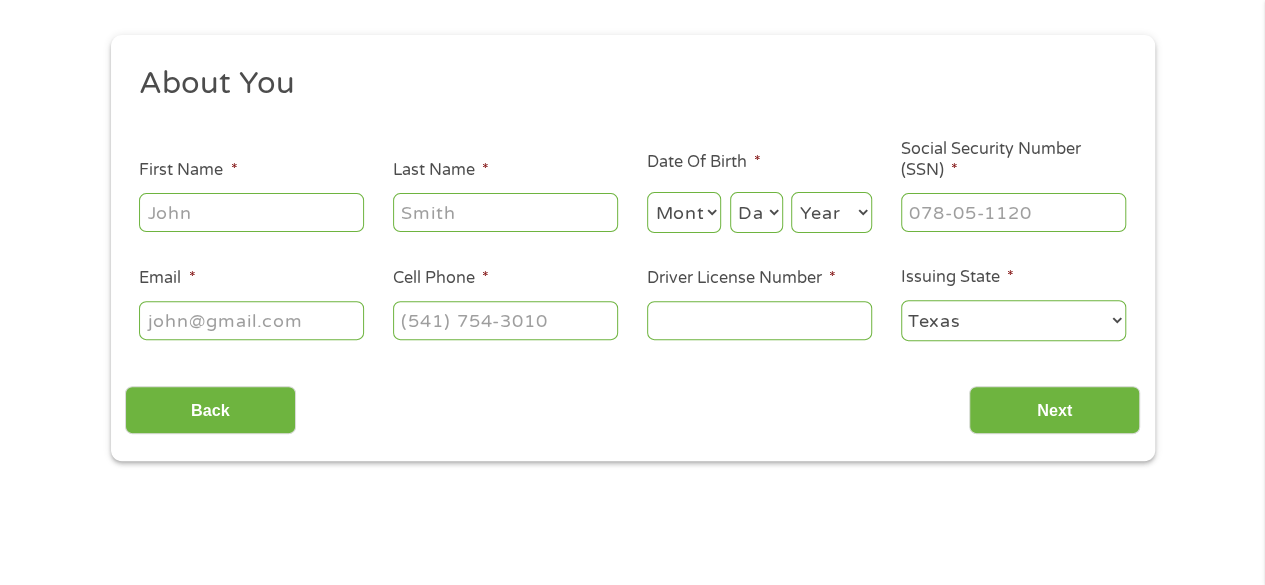 click on "First Name *" at bounding box center (251, 212) 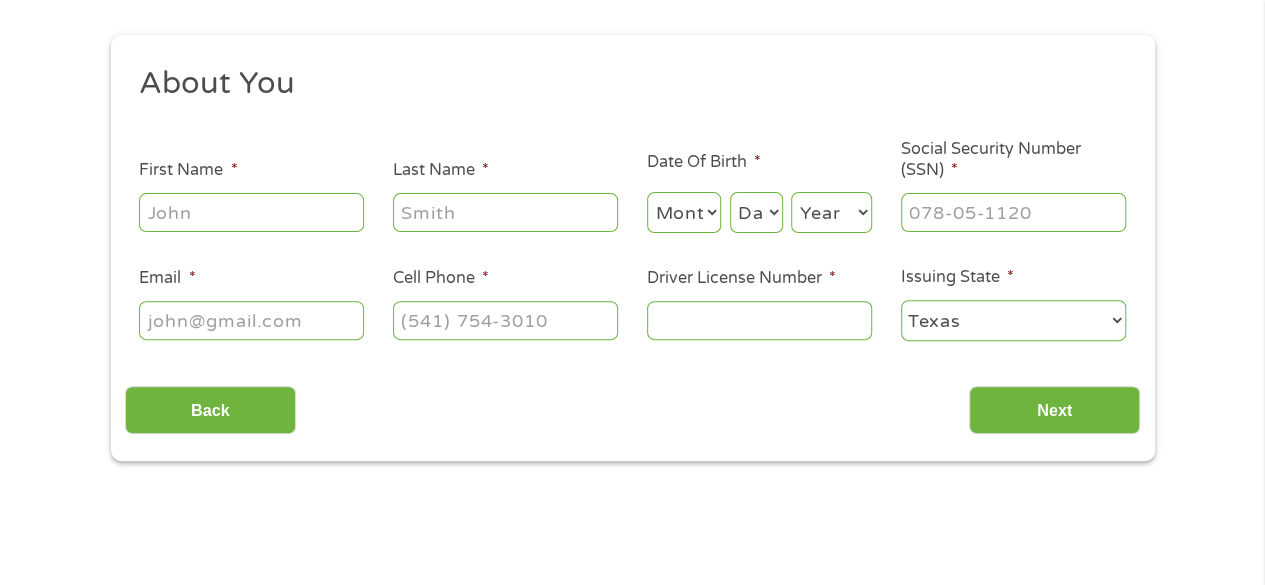 type on "[FIRST]" 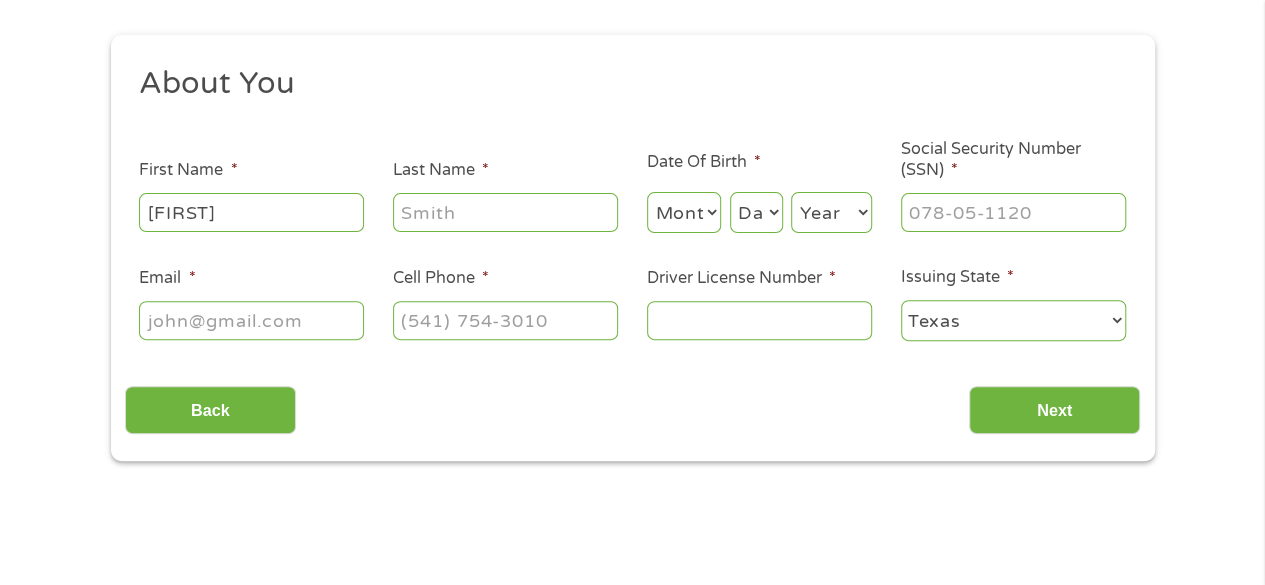 type on "[LAST]" 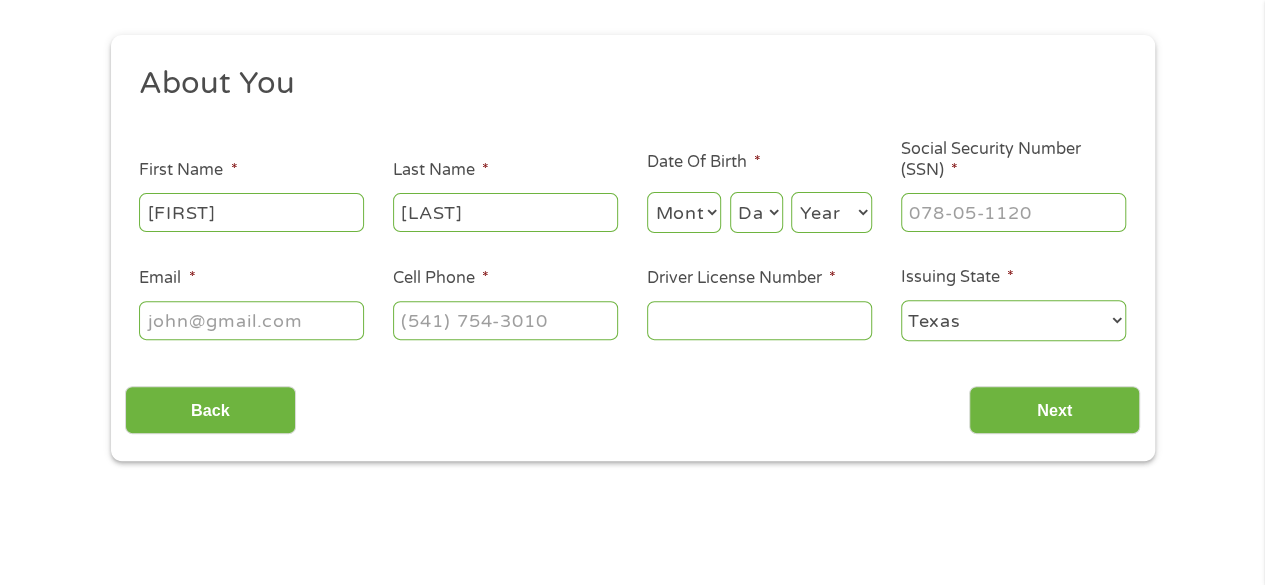 type on "[USERNAME]@[EXAMPLE].com" 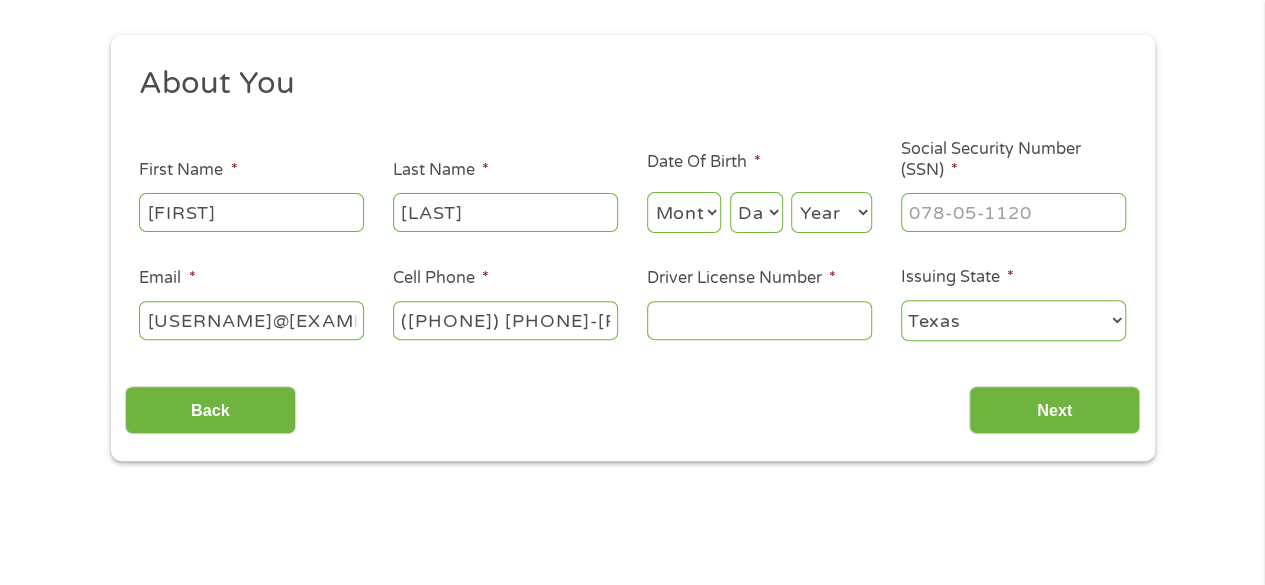 drag, startPoint x: 560, startPoint y: 323, endPoint x: 393, endPoint y: 323, distance: 167 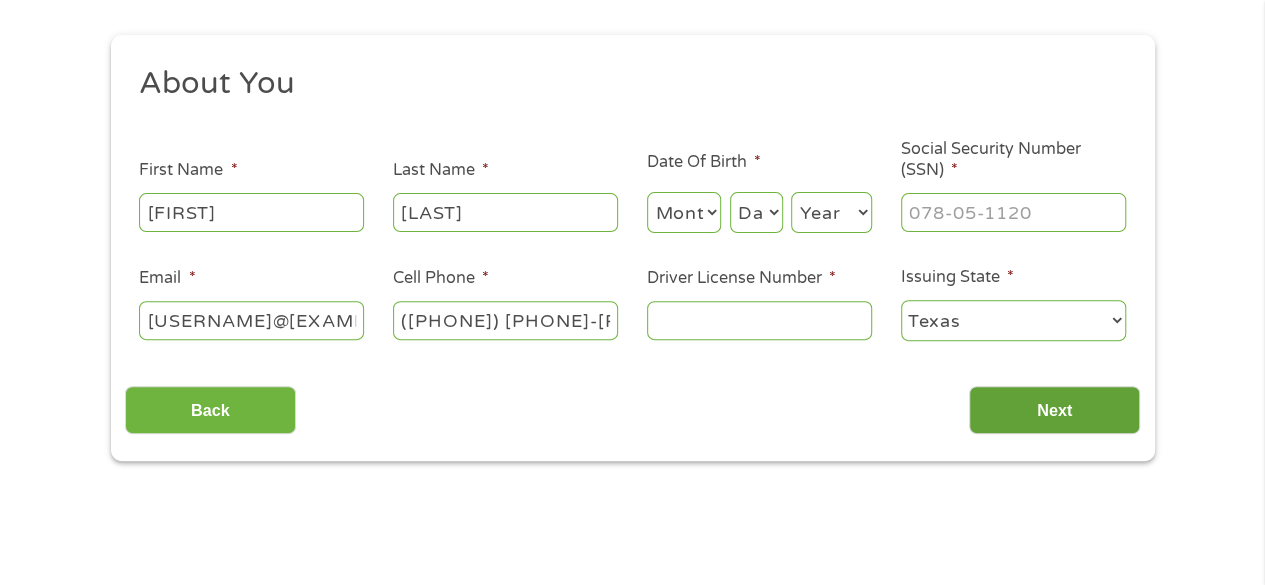 click on "Next" at bounding box center [1054, 410] 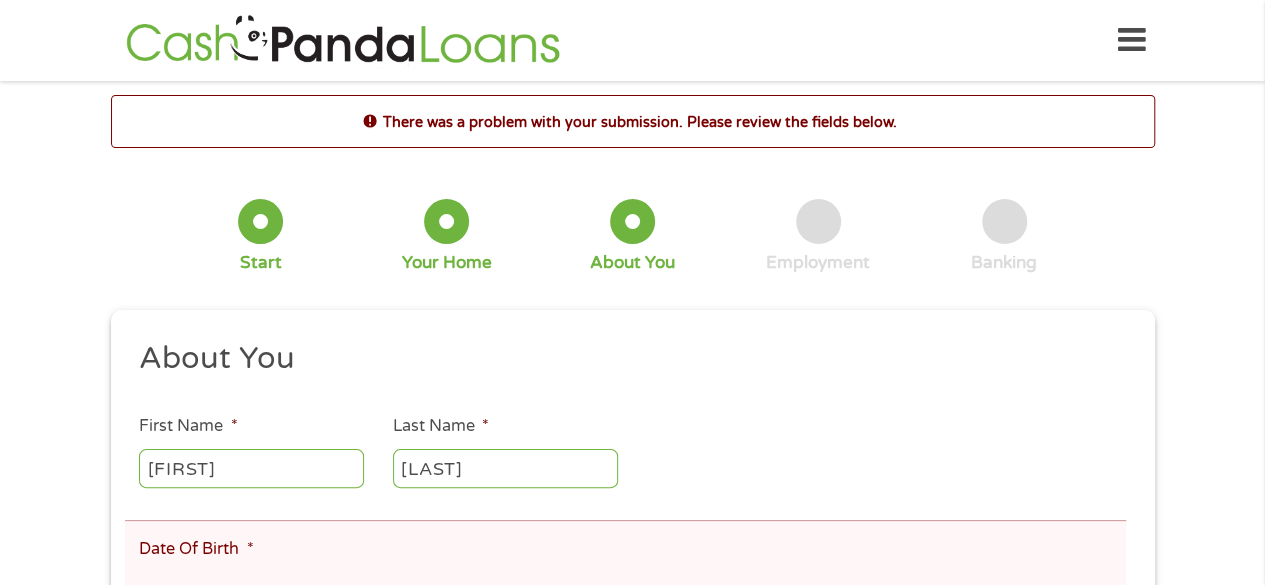 scroll, scrollTop: 200, scrollLeft: 0, axis: vertical 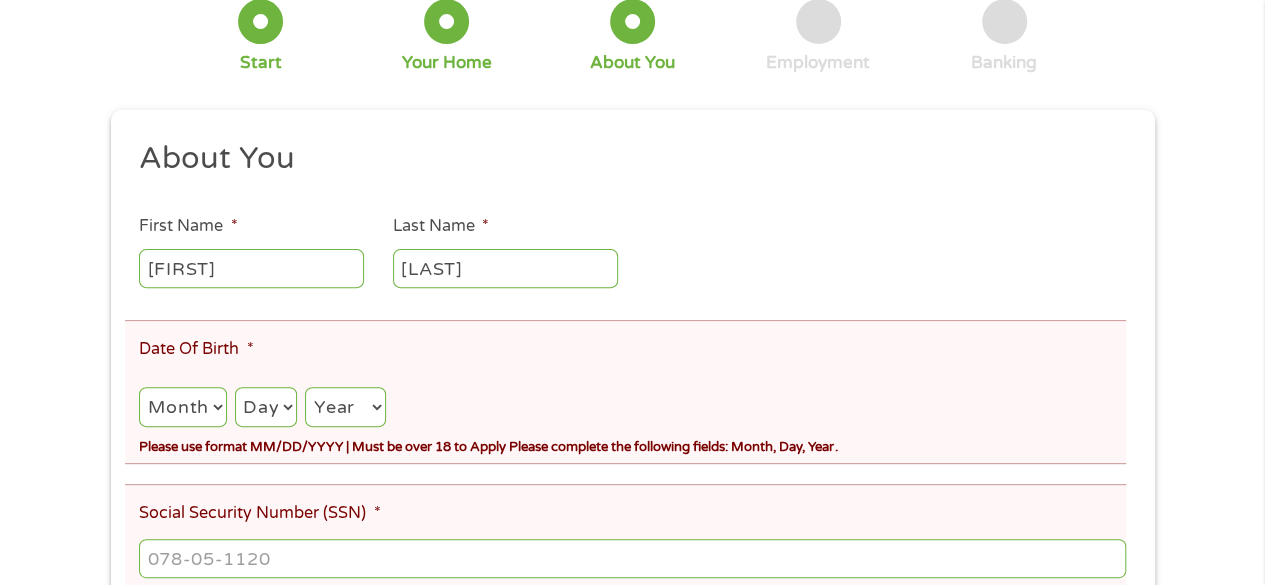 click on "Month 1 2 3 4 5 6 7 8 9 10 11 12" at bounding box center (182, 407) 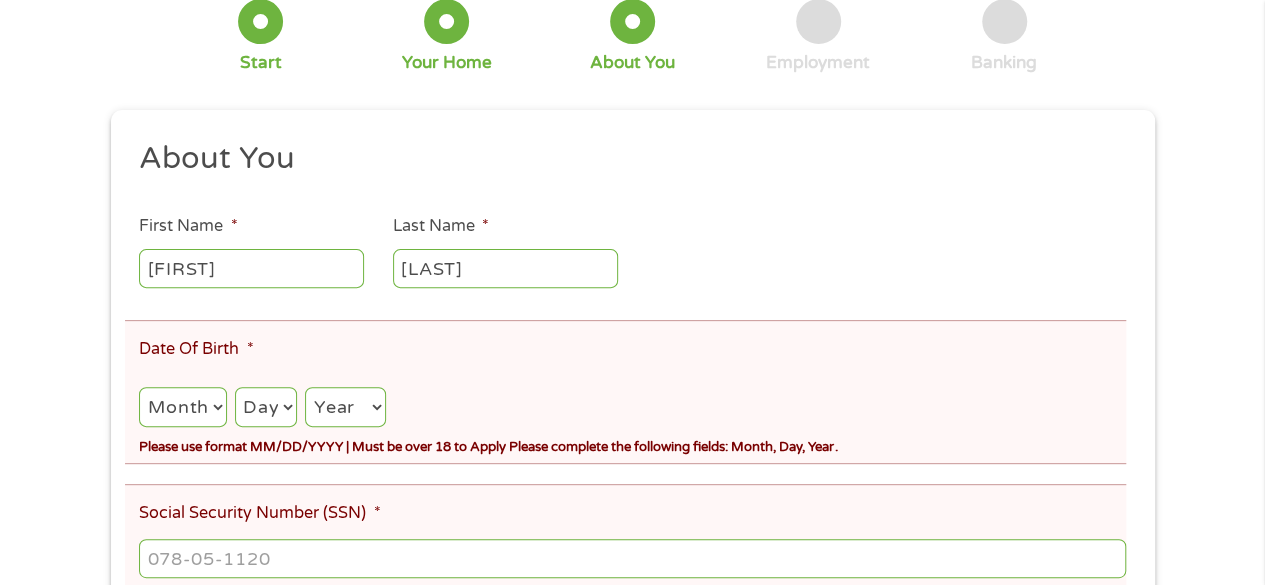 select on "5" 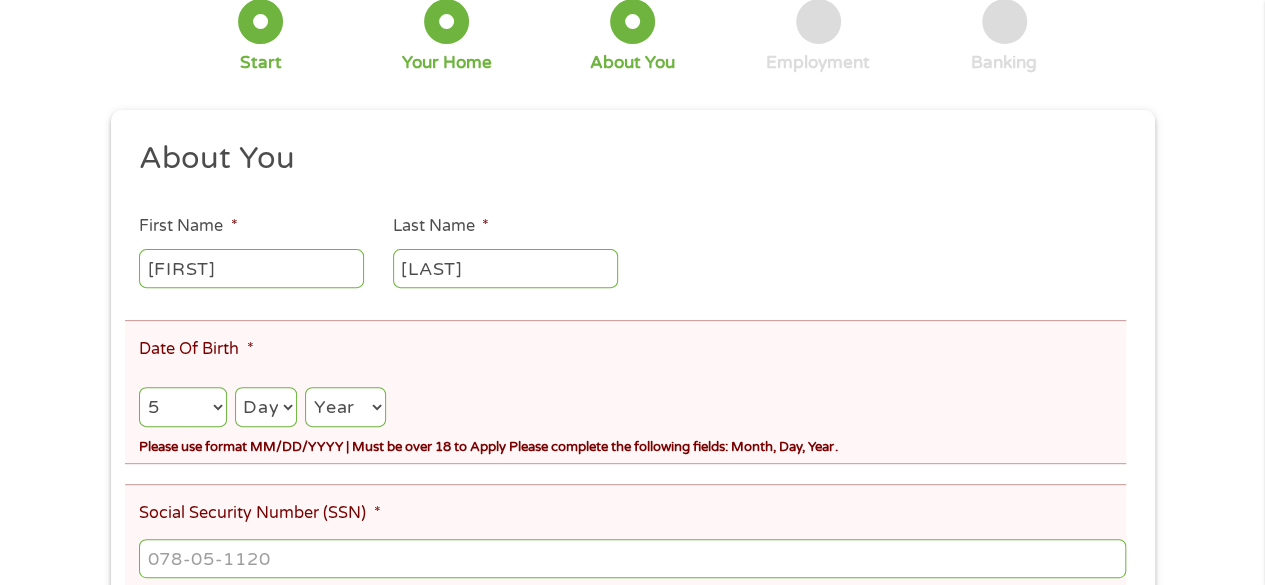 click on "Month 1 2 3 4 5 6 7 8 9 10 11 12" at bounding box center [182, 407] 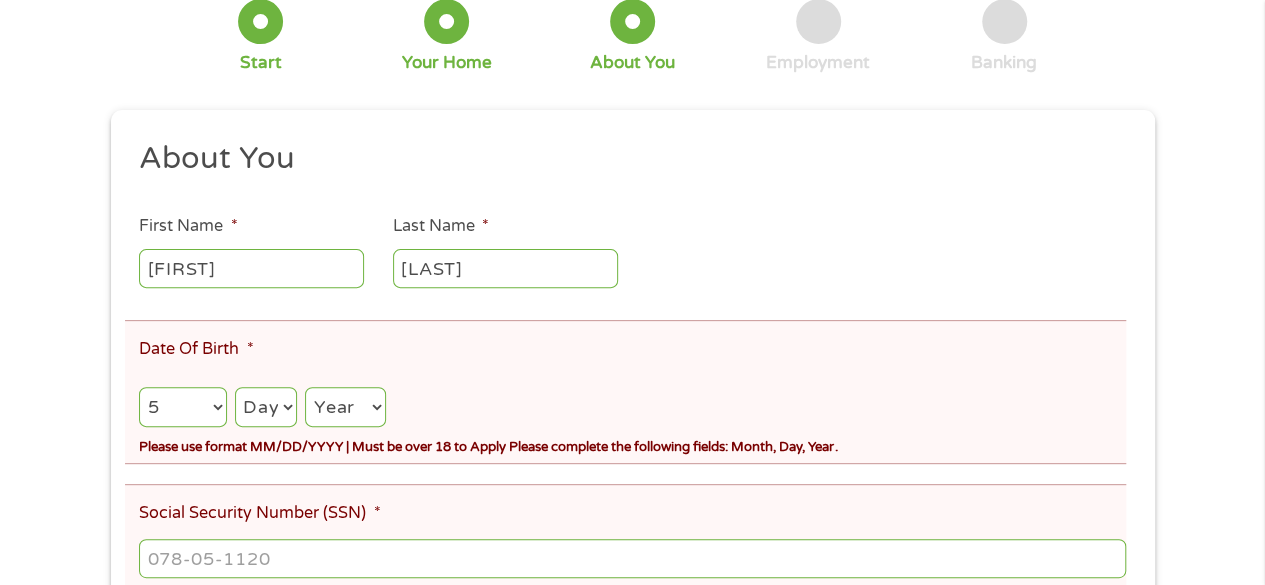 select on "5" 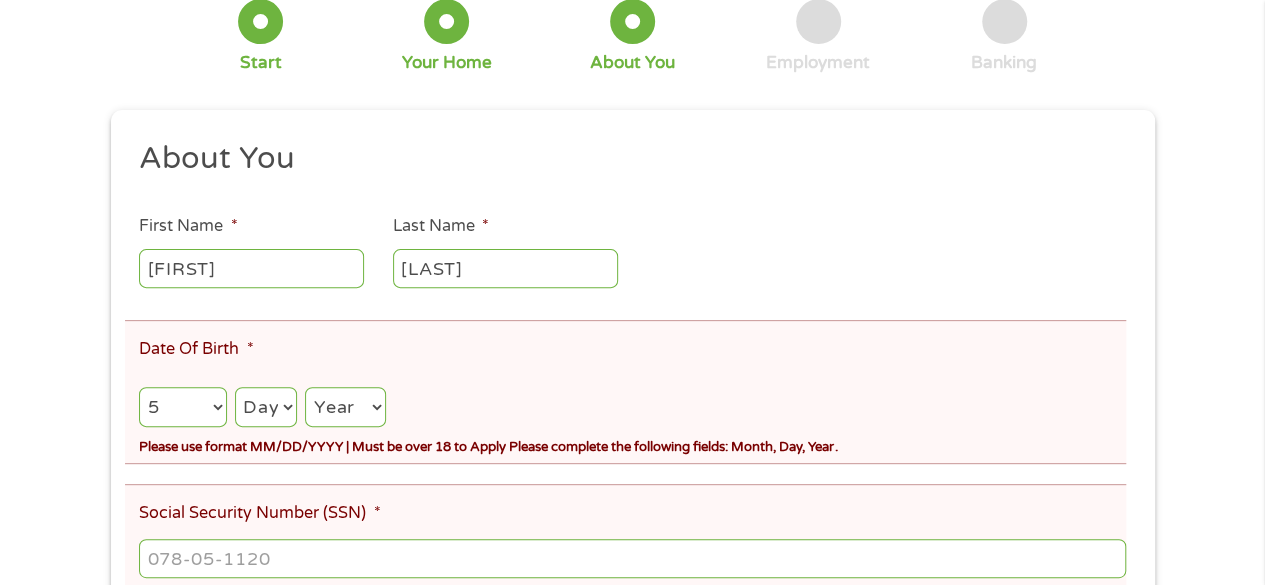 click on "Day 1 2 3 4 5 6 7 8 9 10 11 12 13 14 15 16 17 18 19 20 21 22 23 24 25 26 27 28 29 30 31" at bounding box center (266, 407) 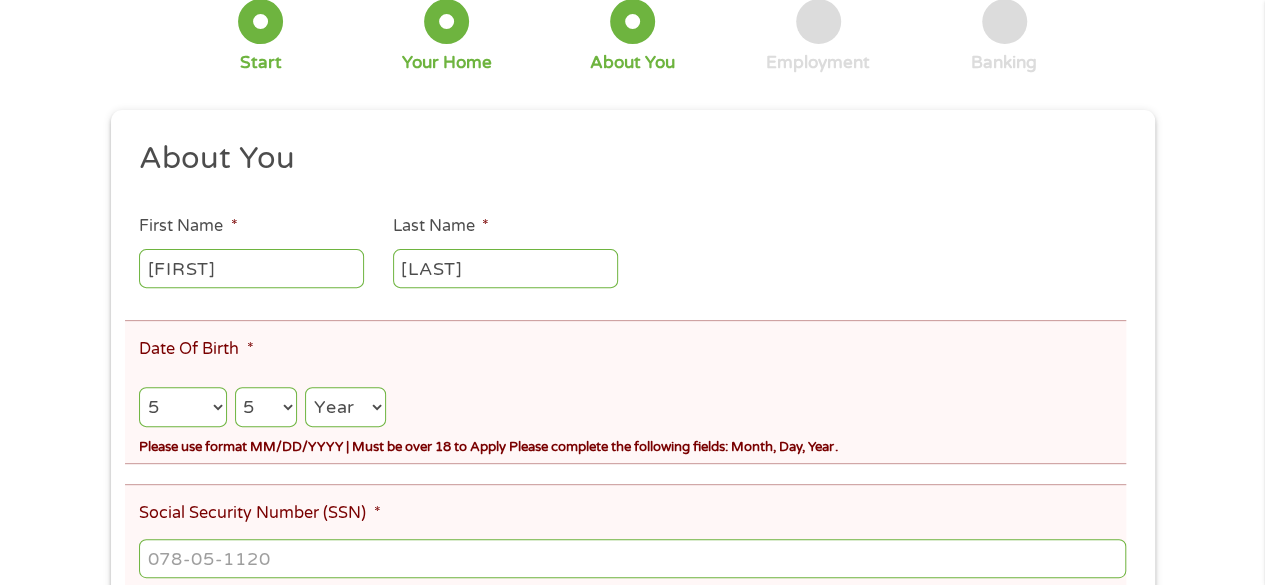 click on "Year 2007 2006 2005 2004 2003 2002 2001 2000 1999 1998 1997 1996 1995 1994 1993 1992 1991 1990 1989 1988 1987 1986 1985 1984 1983 1982 1981 1980 1979 1978 1977 1976 1975 1974 1973 1972 1971 1970 1969 1968 1967 1966 1965 1964 1963 1962 1961 1960 1959 1958 1957 1956 1955 1954 1953 1952 1951 1950 1949 1948 1947 1946 1945 1944 1943 1942 1941 1940 1939 1938 1937 1936 1935 1934 1933 1932 1931 1930 1929 1928 1927 1926 1925 1924 1923 1922 1921 1920" at bounding box center [345, 407] 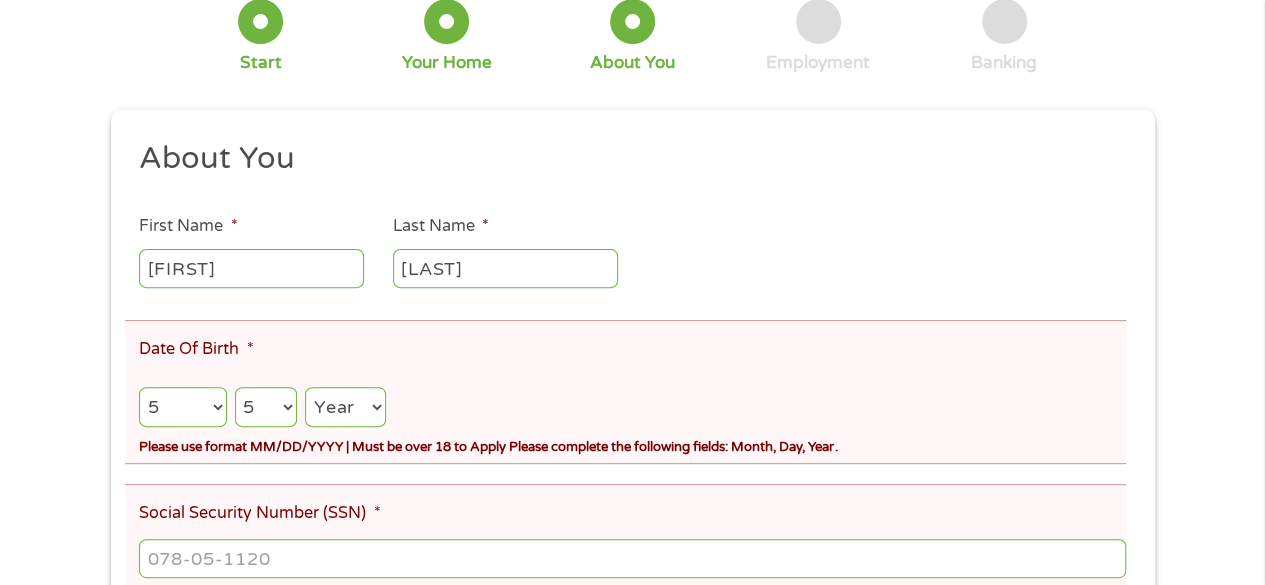select on "1973" 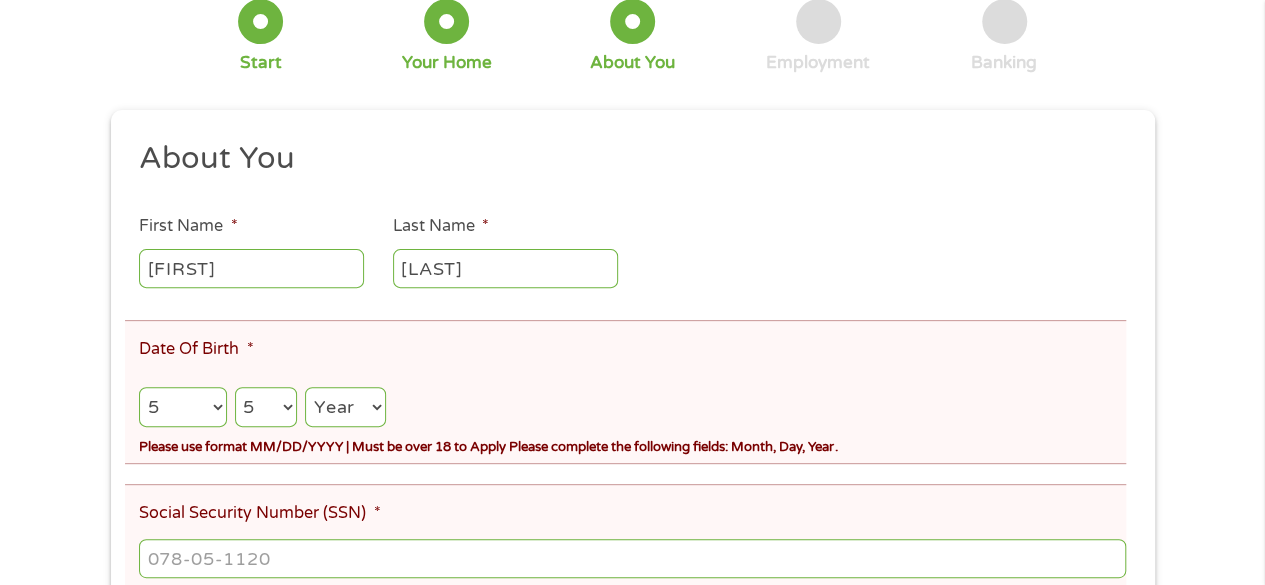 click on "Year 2007 2006 2005 2004 2003 2002 2001 2000 1999 1998 1997 1996 1995 1994 1993 1992 1991 1990 1989 1988 1987 1986 1985 1984 1983 1982 1981 1980 1979 1978 1977 1976 1975 1974 1973 1972 1971 1970 1969 1968 1967 1966 1965 1964 1963 1962 1961 1960 1959 1958 1957 1956 1955 1954 1953 1952 1951 1950 1949 1948 1947 1946 1945 1944 1943 1942 1941 1940 1939 1938 1937 1936 1935 1934 1933 1932 1931 1930 1929 1928 1927 1926 1925 1924 1923 1922 1921 1920" at bounding box center (345, 407) 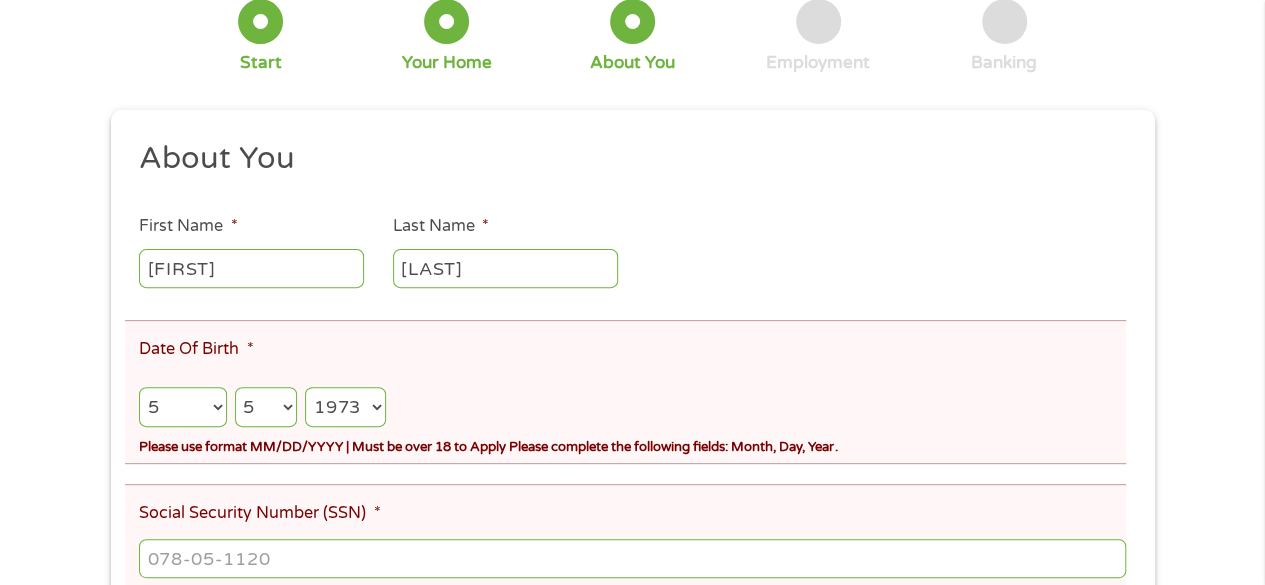 scroll, scrollTop: 500, scrollLeft: 0, axis: vertical 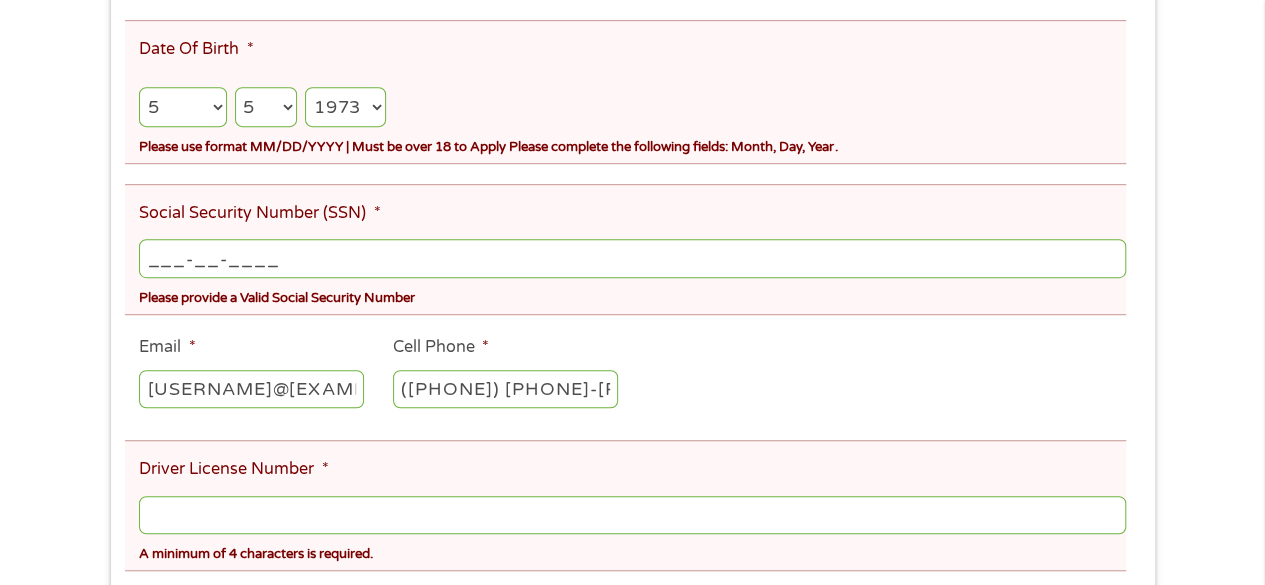click on "___-__-____" at bounding box center (632, 258) 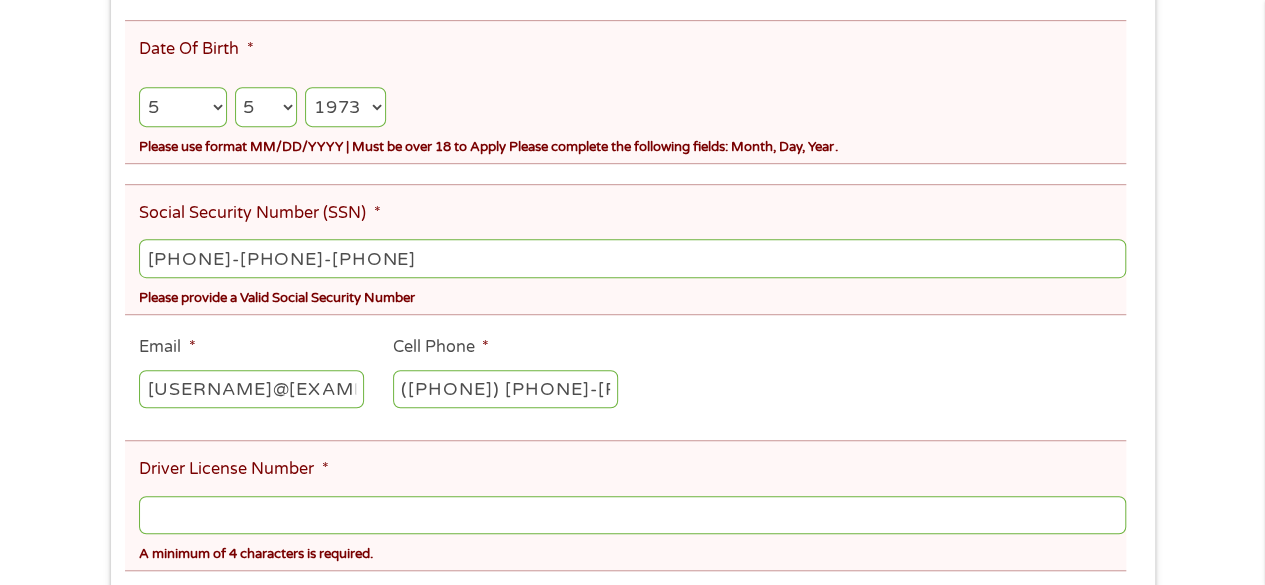 type on "[PHONE]-[PHONE]-[PHONE]" 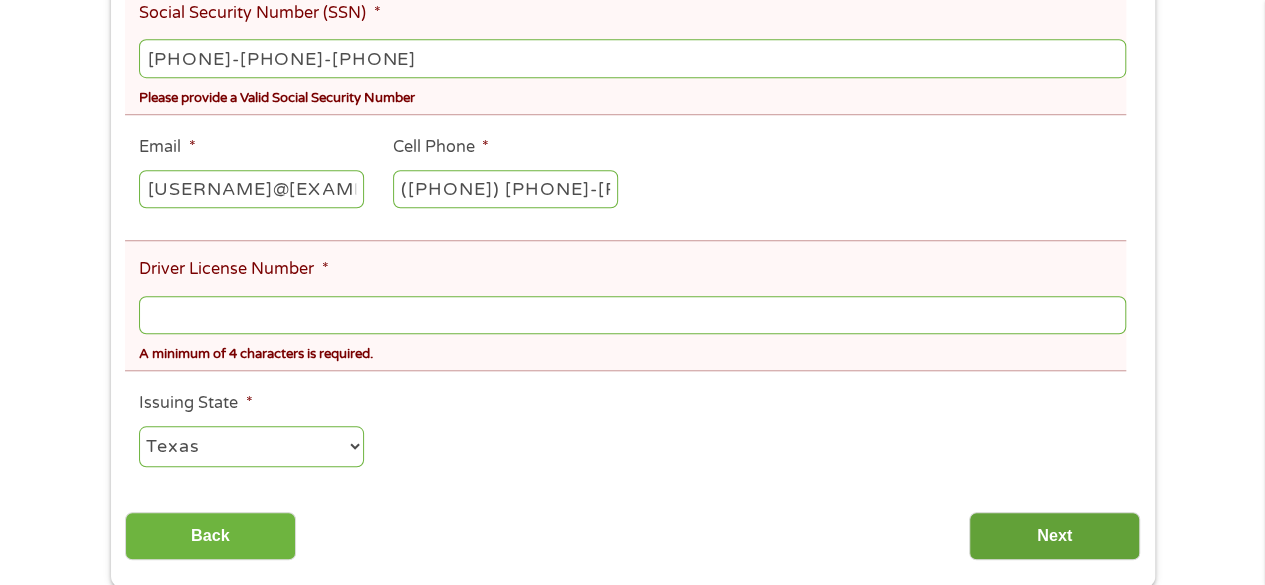 click on "Next" at bounding box center (1054, 536) 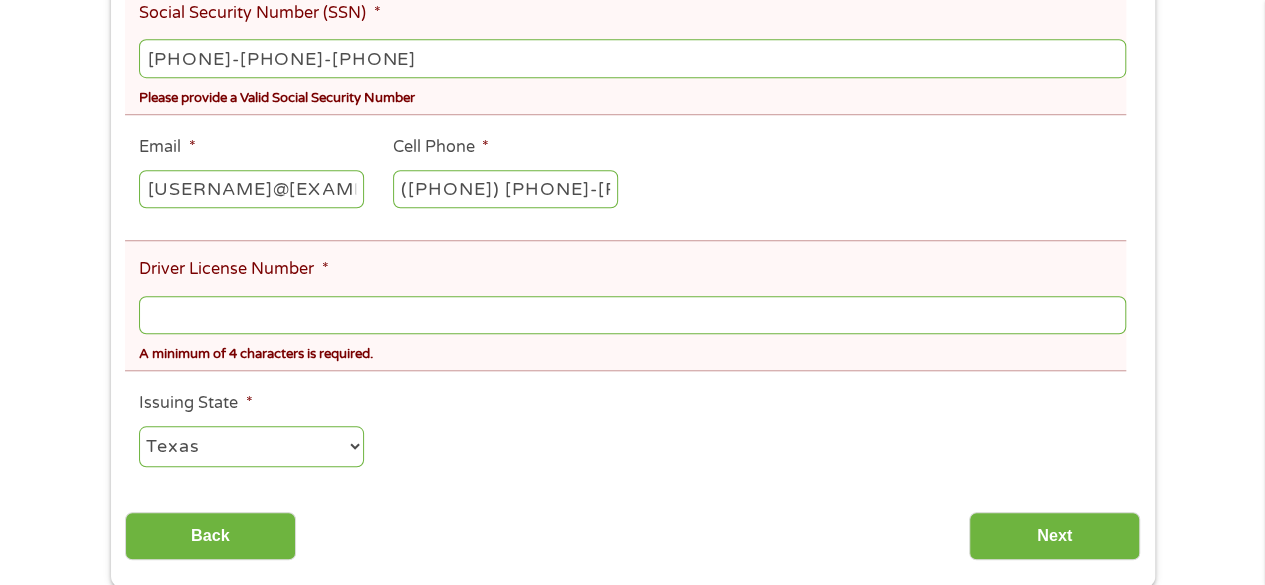 scroll, scrollTop: 8, scrollLeft: 8, axis: both 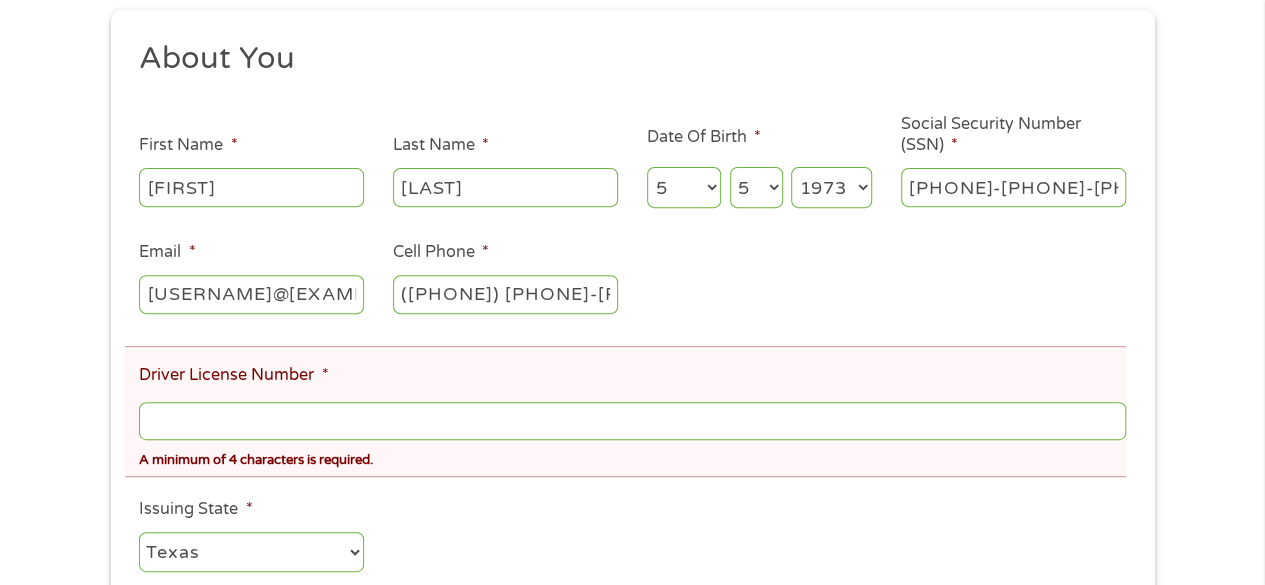click on "Driver License Number *" at bounding box center [632, 421] 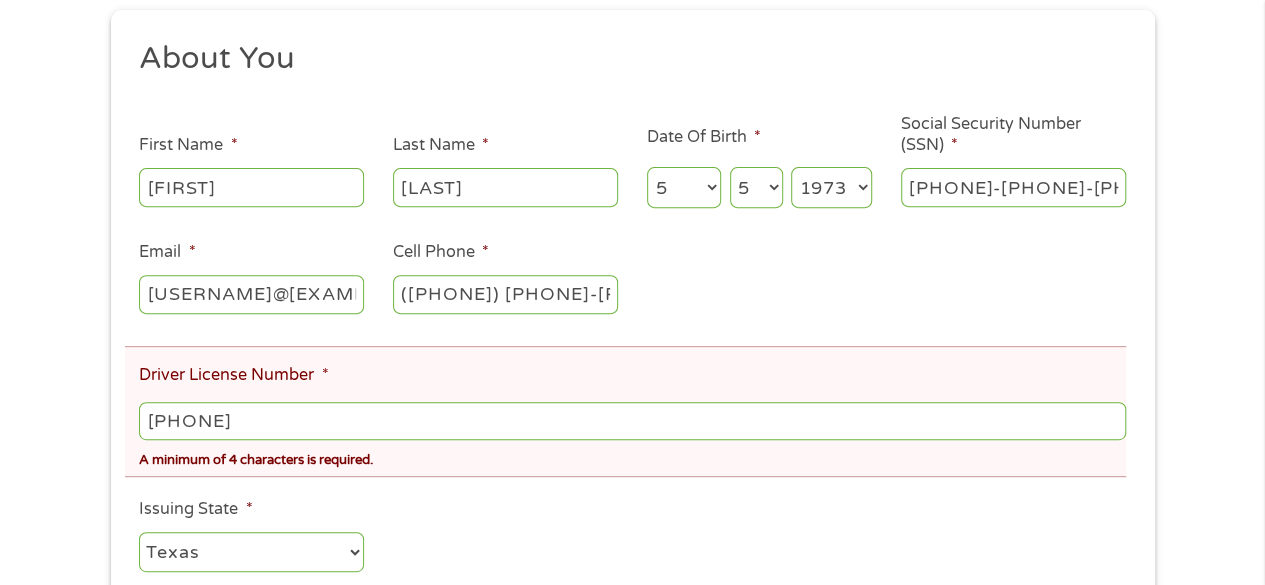 scroll, scrollTop: 700, scrollLeft: 0, axis: vertical 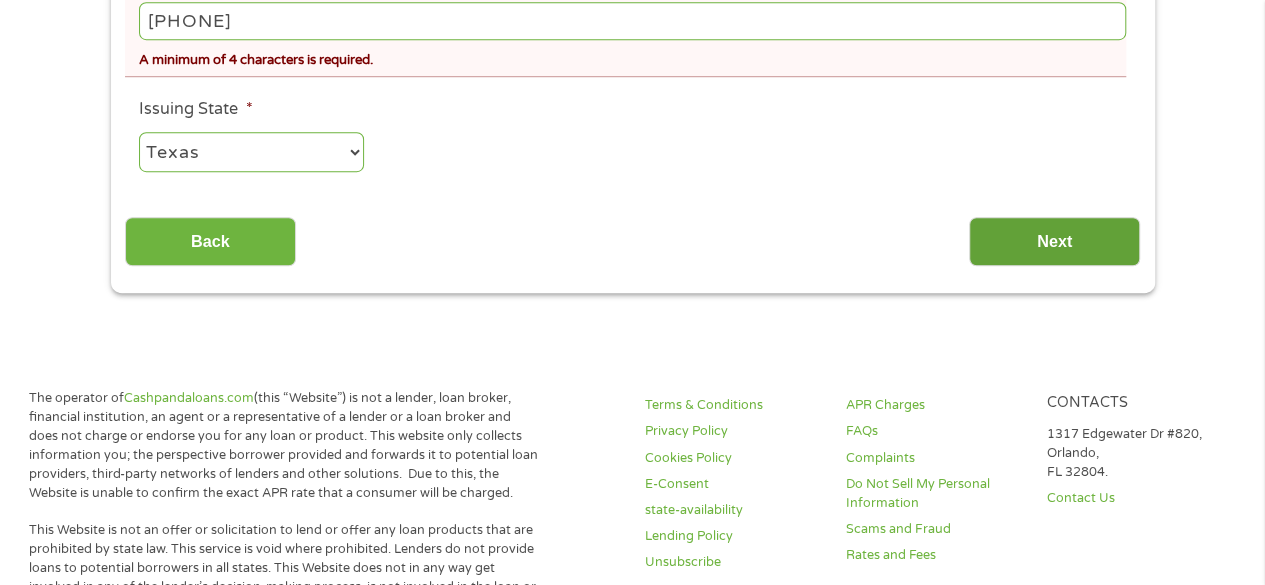 type on "[PHONE]" 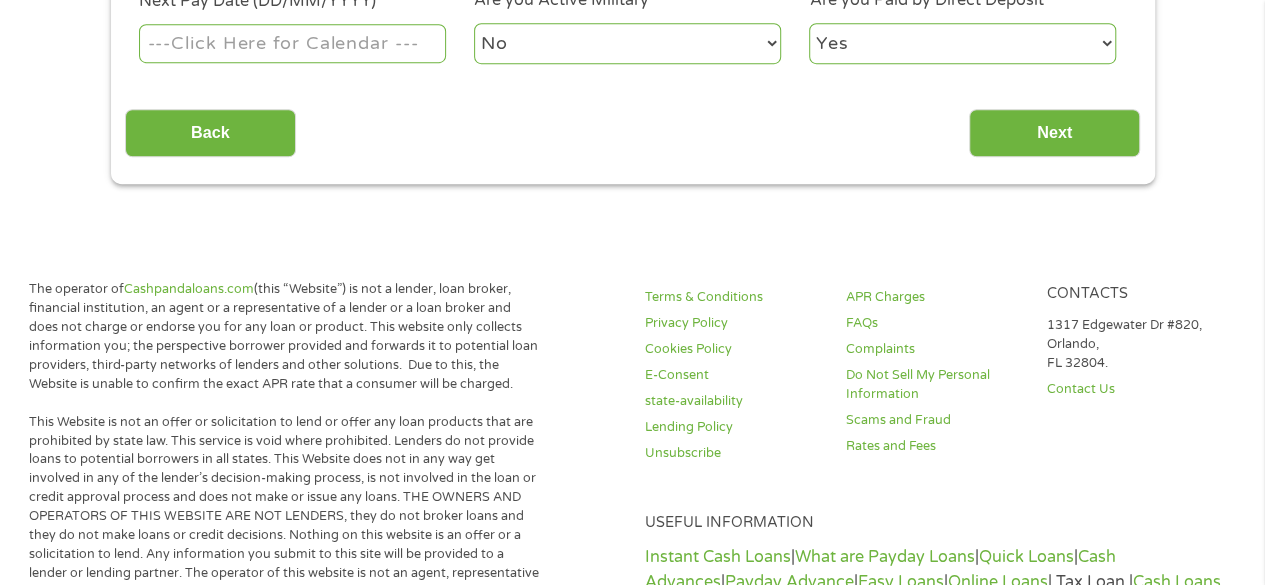 scroll, scrollTop: 0, scrollLeft: 0, axis: both 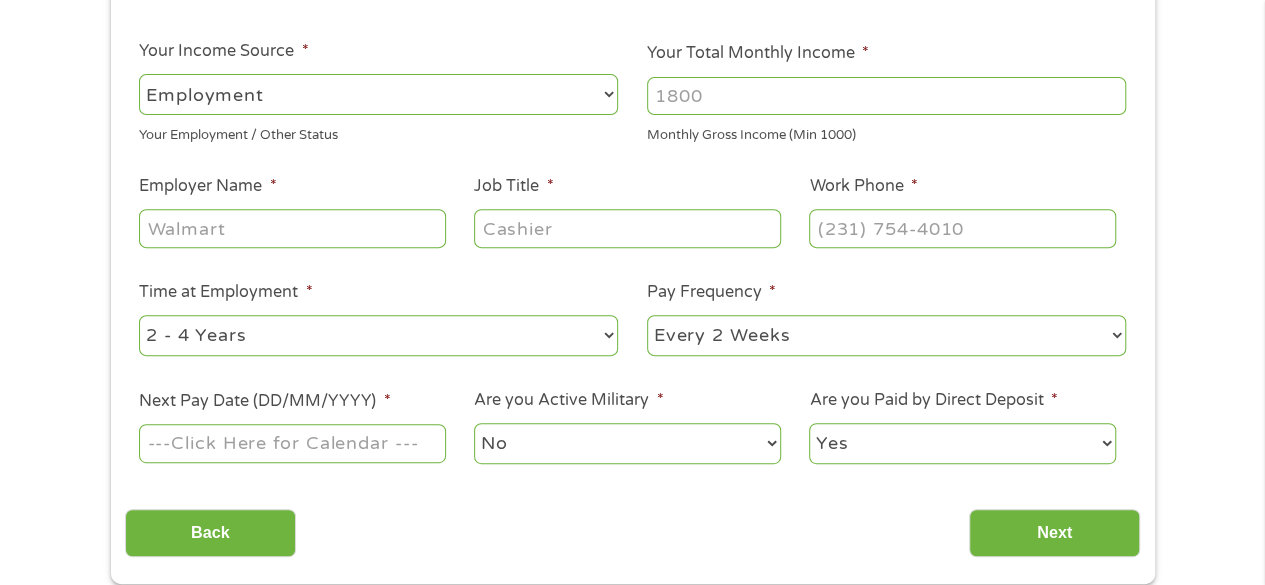 click on "--- Choose one --- Employment Self Employed Benefits" at bounding box center [378, 94] 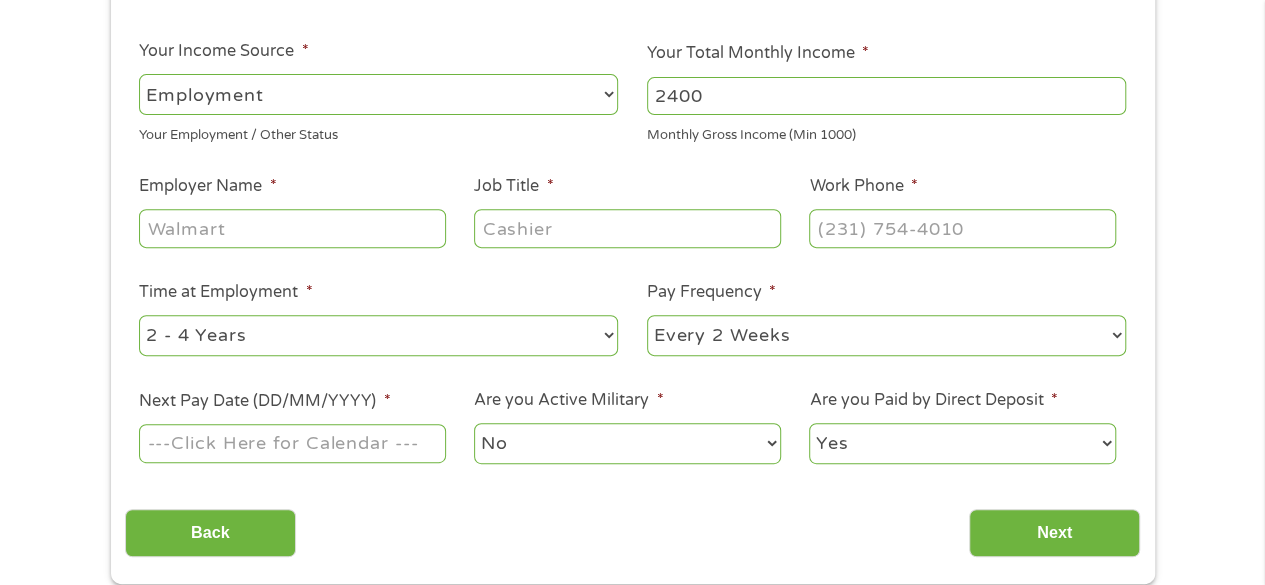 type on "2400" 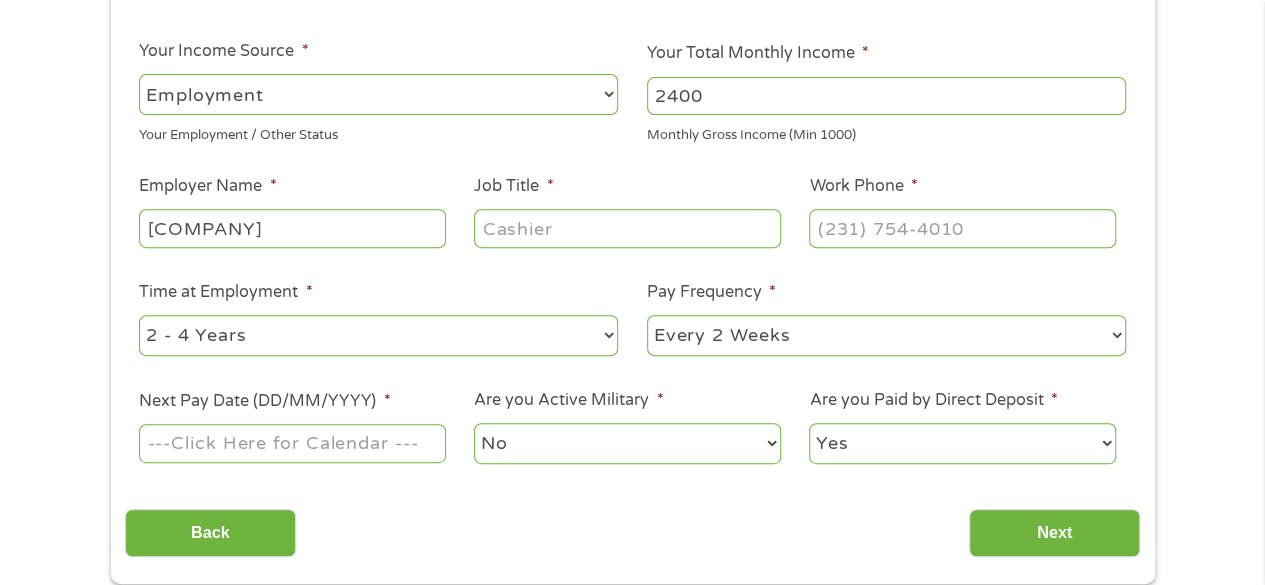type on "[COMPANY]" 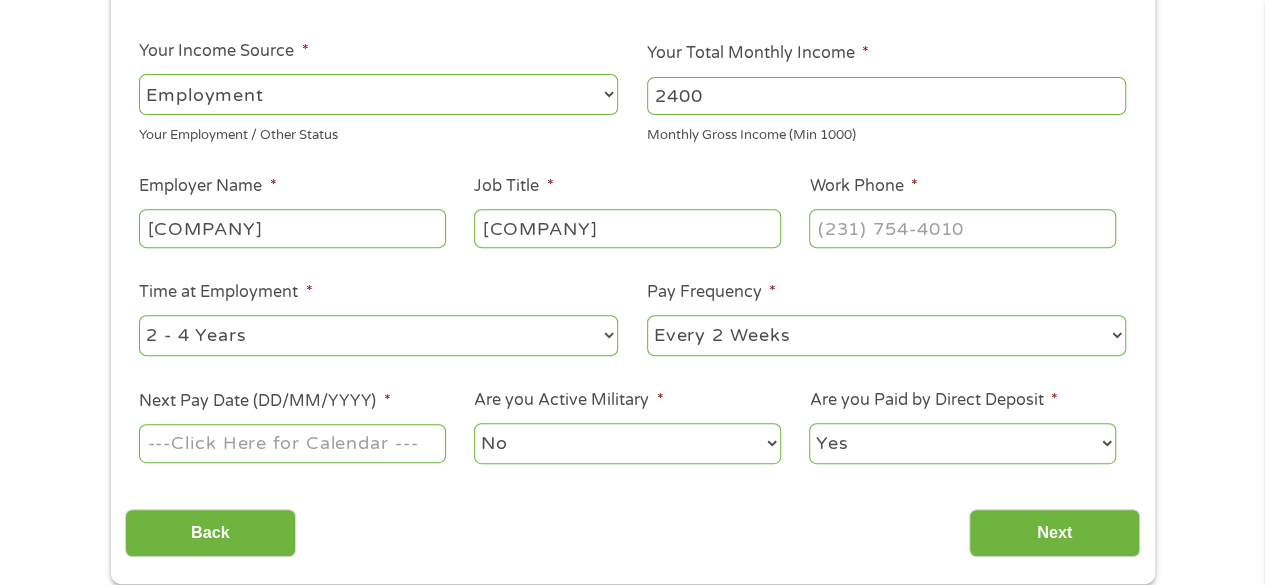 type on "[COMPANY]" 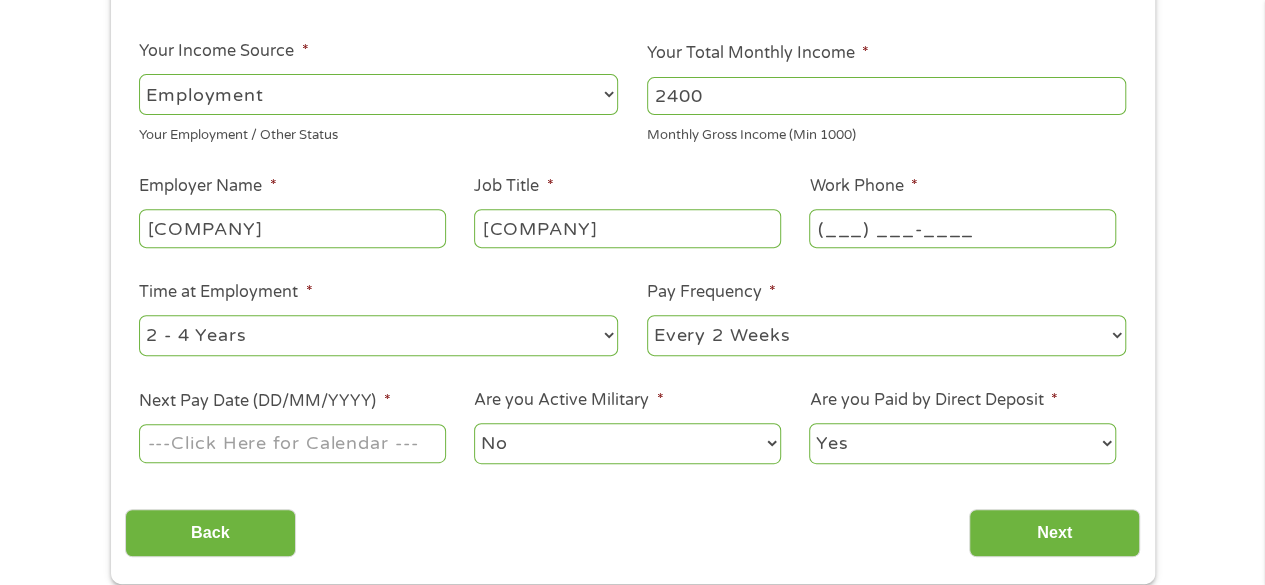 click on "(___) ___-____" at bounding box center (962, 228) 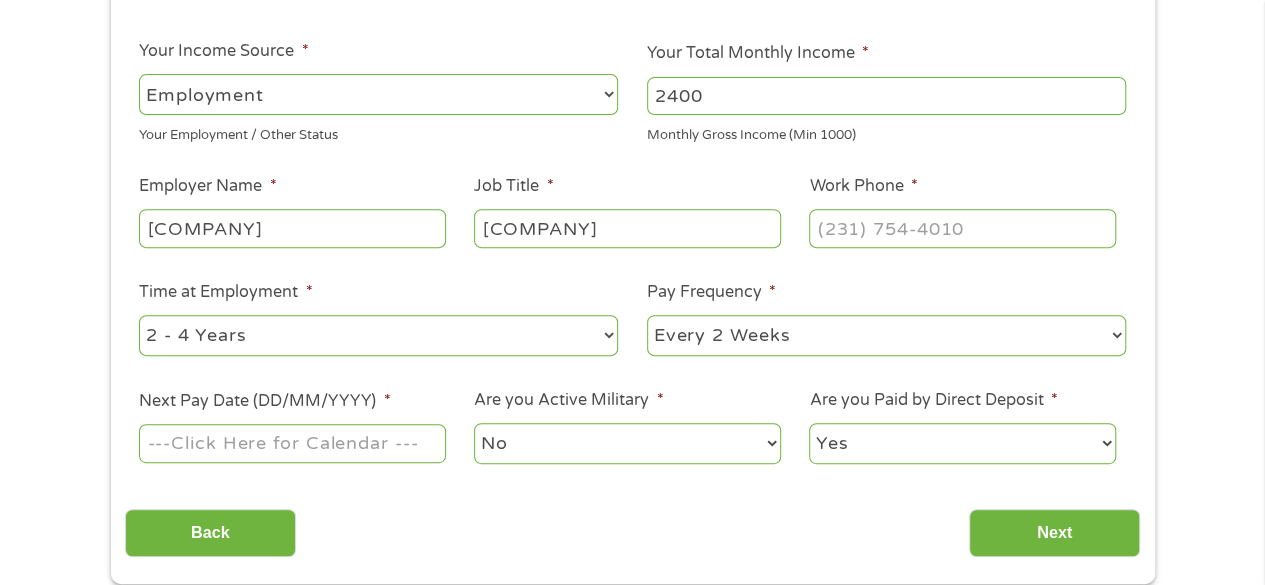 click on "--- Choose one --- 1 Year or less 1 - 2 Years 2 - 4 Years Over 4 Years" at bounding box center (378, 335) 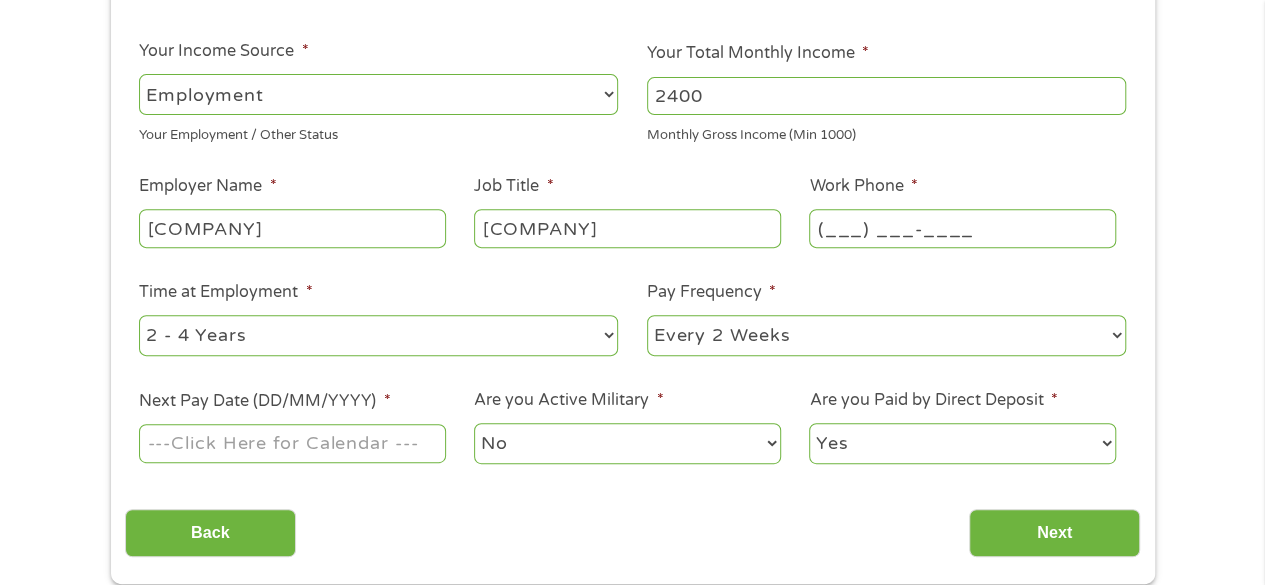 click on "(___) ___-____" at bounding box center (962, 228) 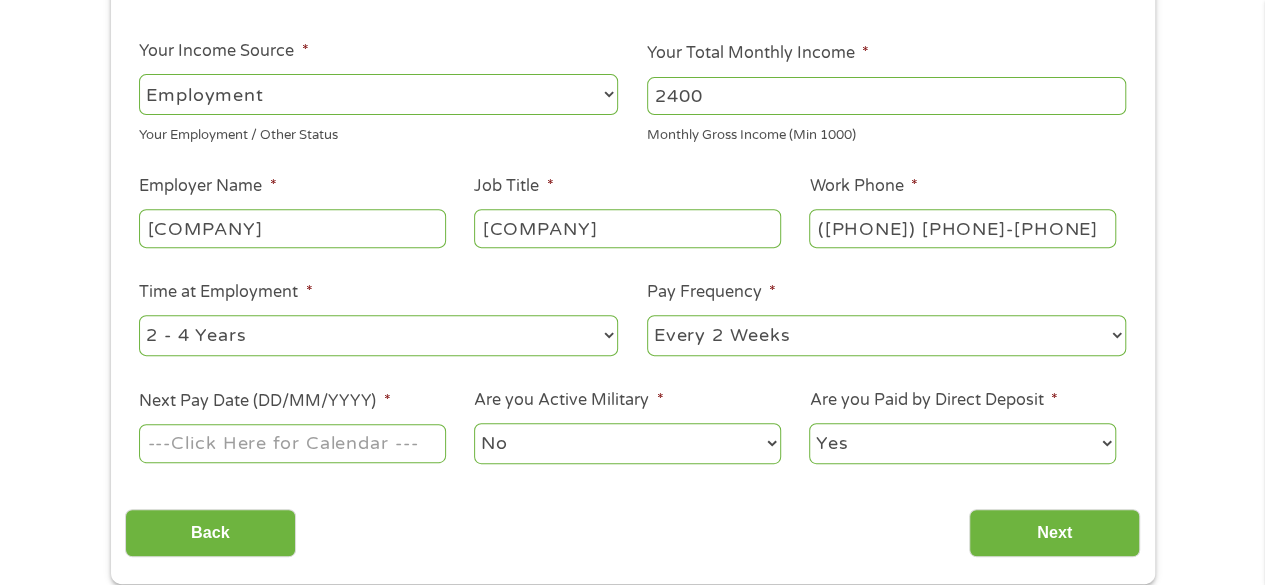 type on "([PHONE]) [PHONE]-[PHONE]" 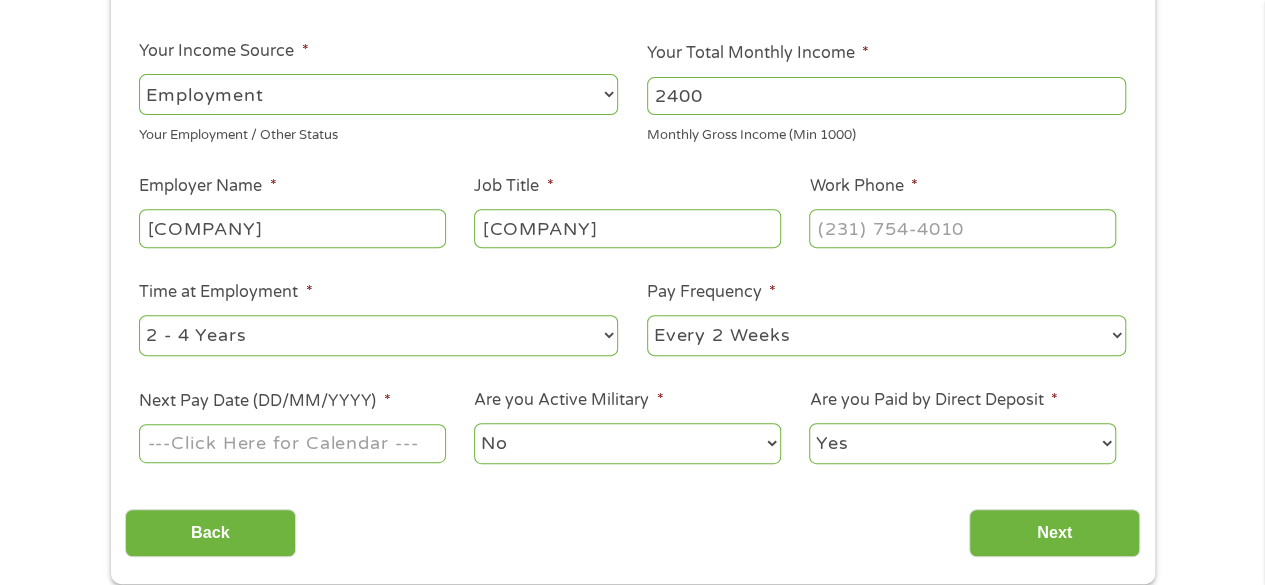 click on "Your Employment Your Income Source * --- Choose one --- Employment Self Employed Benefits Your Employment / Other Status Your Total Monthly Income * [NUMBER] Monthly Gross Income (Min [NUMBER]) This field is hidden when viewing the form Other Income * [NUMBER] Pension, Spouse & any Other Income Employer Name * [COMPANY] Job Title * [COMPANY] Work Phone * [PHONE] Time at Employment * --- Choose one --- 1 Year or less 1 - 2 Years 2 - 4 Years Over 4 Years Pay Frequency * --- Choose one --- Every 2 Weeks Every Week Monthly Semi-Monthly Next Pay Date (DD/MM/YYYY) * Are you Active Military * No Yes Are you Paid by Direct Deposit * Yes No" at bounding box center (632, 223) 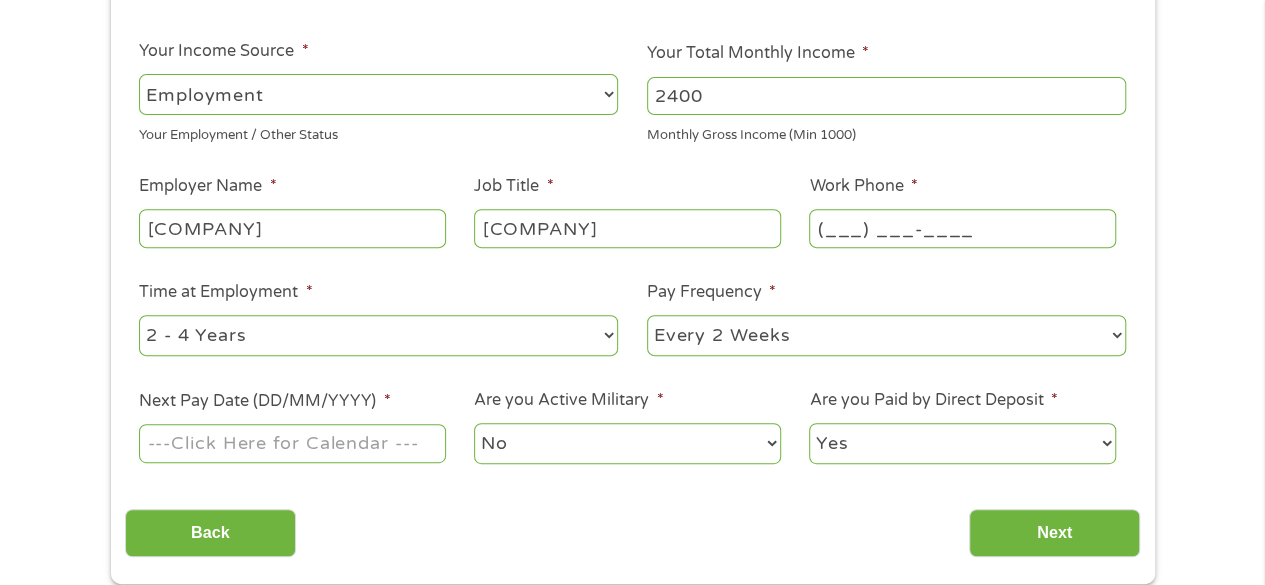 click on "(___) ___-____" at bounding box center [962, 228] 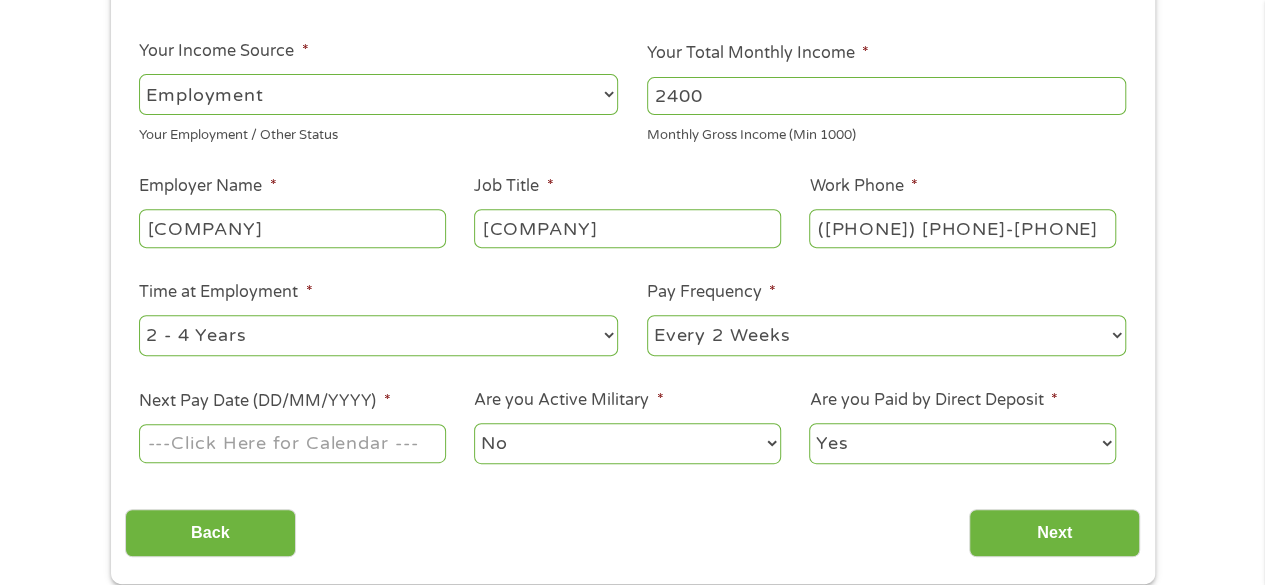 drag, startPoint x: 901, startPoint y: 237, endPoint x: 797, endPoint y: 215, distance: 106.30146 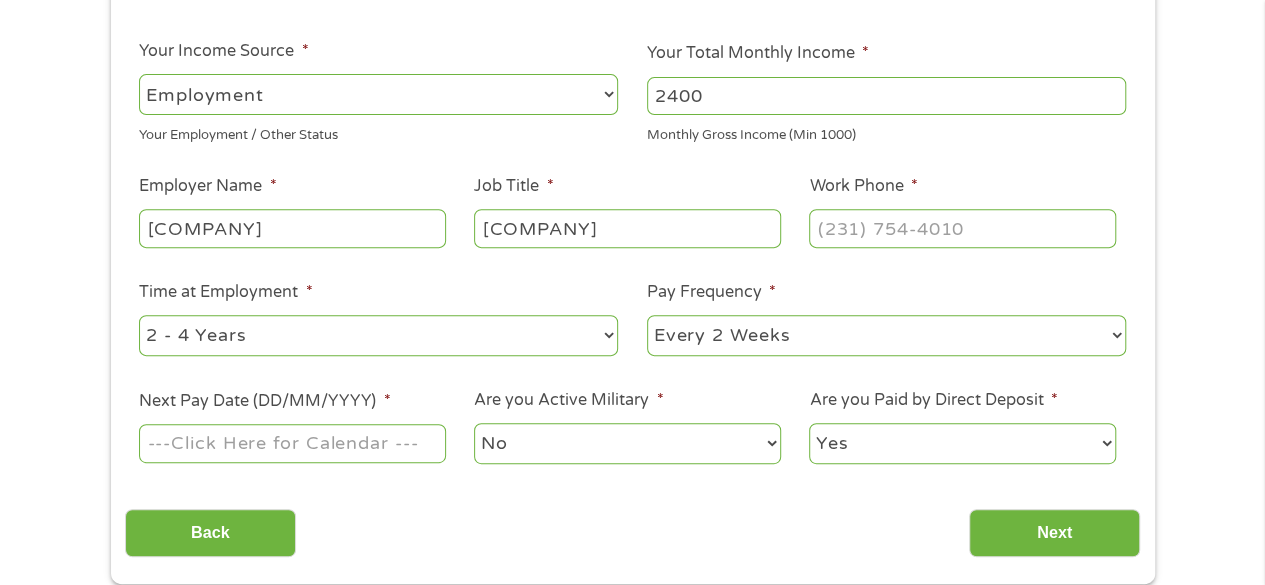 click on "Back   Next" at bounding box center (632, 525) 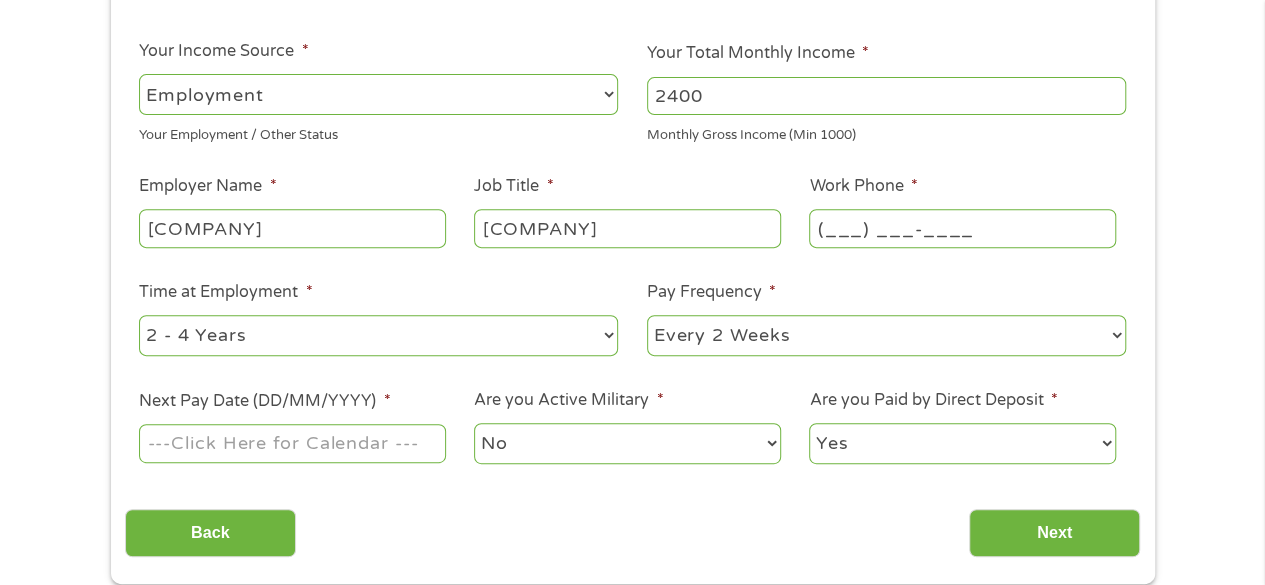 click on "(___) ___-____" at bounding box center [962, 228] 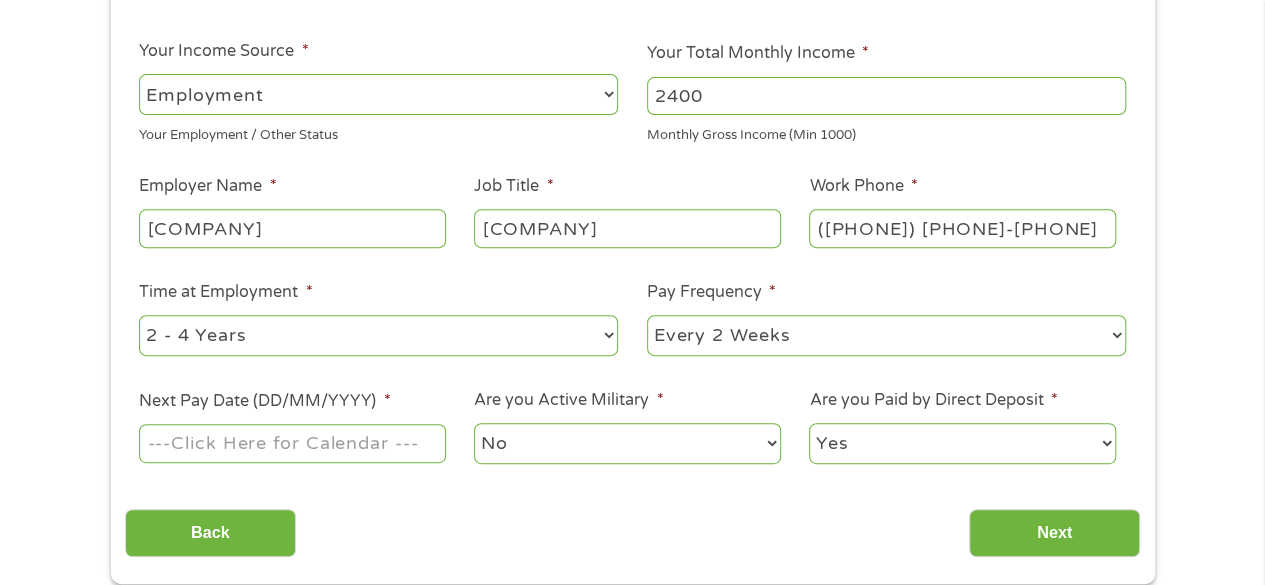 type on "([PHONE]) [PHONE]-[PHONE]" 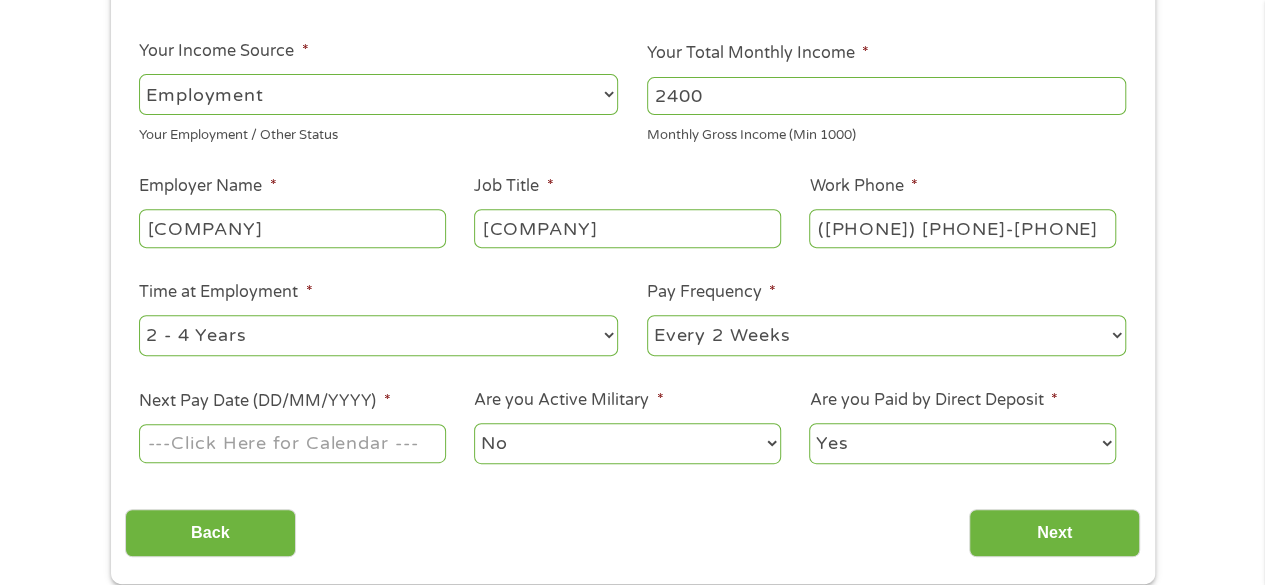 click on "Work Phone * ([PHONE]) [PHONE]-[PHONE]" at bounding box center (962, 212) 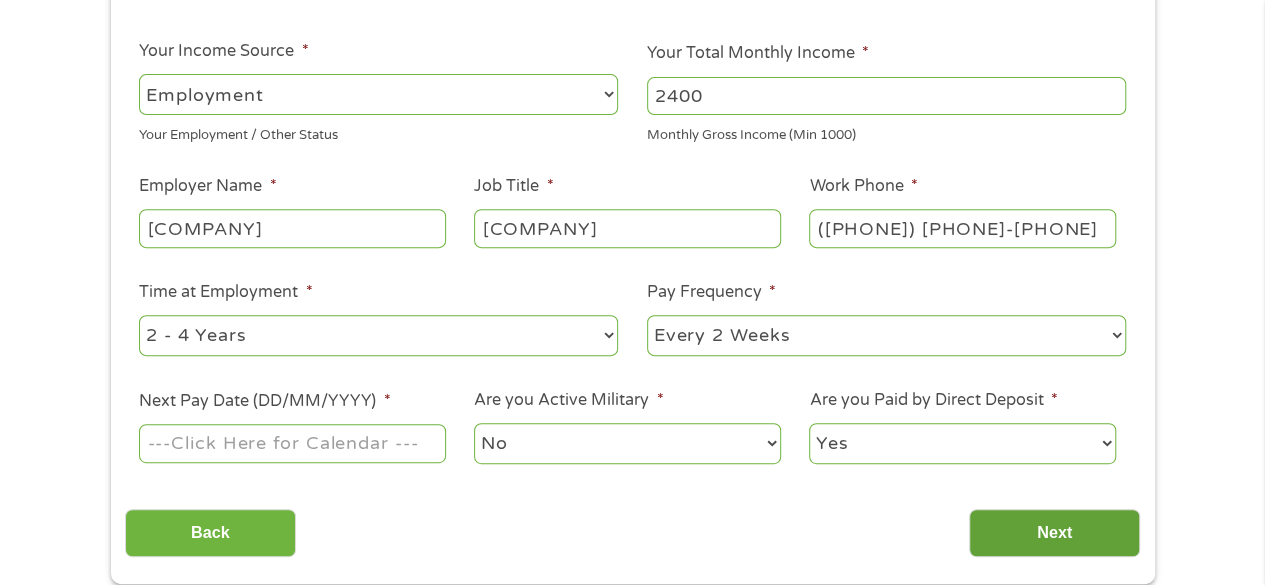 click on "Next" at bounding box center (1054, 533) 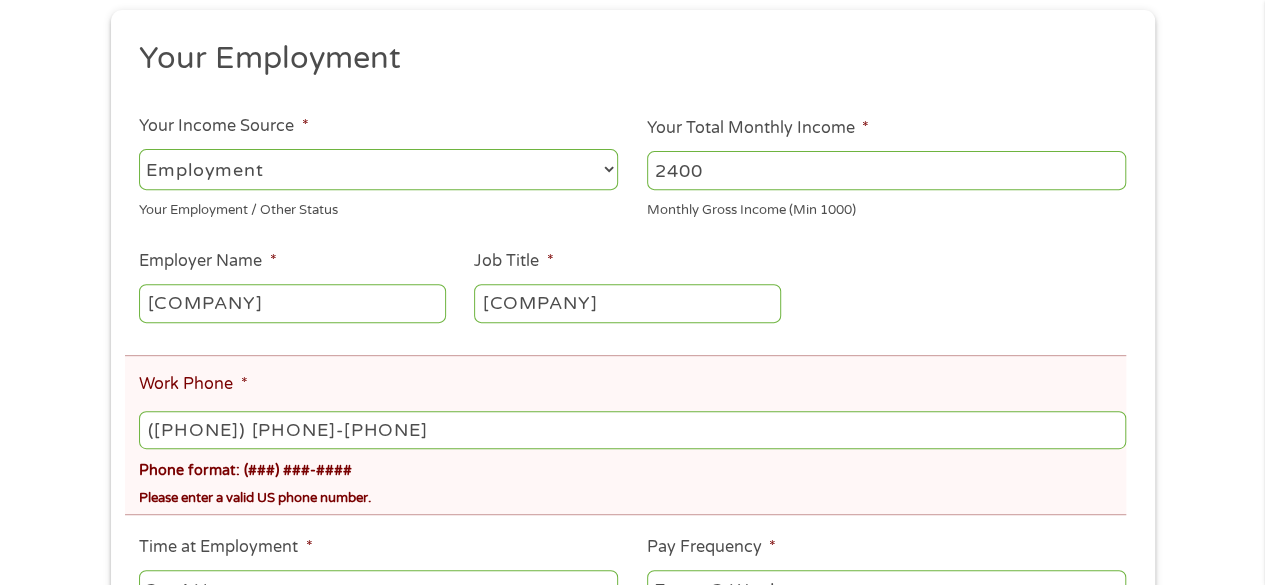 scroll, scrollTop: 0, scrollLeft: 0, axis: both 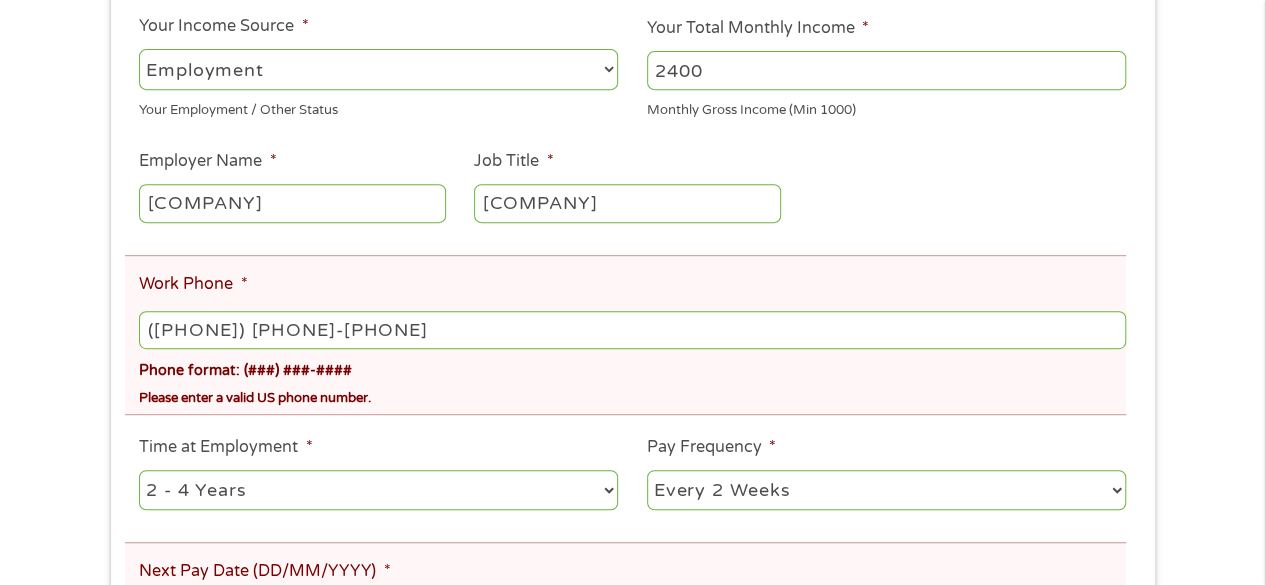 click on "([PHONE]) [PHONE]-[PHONE]" at bounding box center (632, 330) 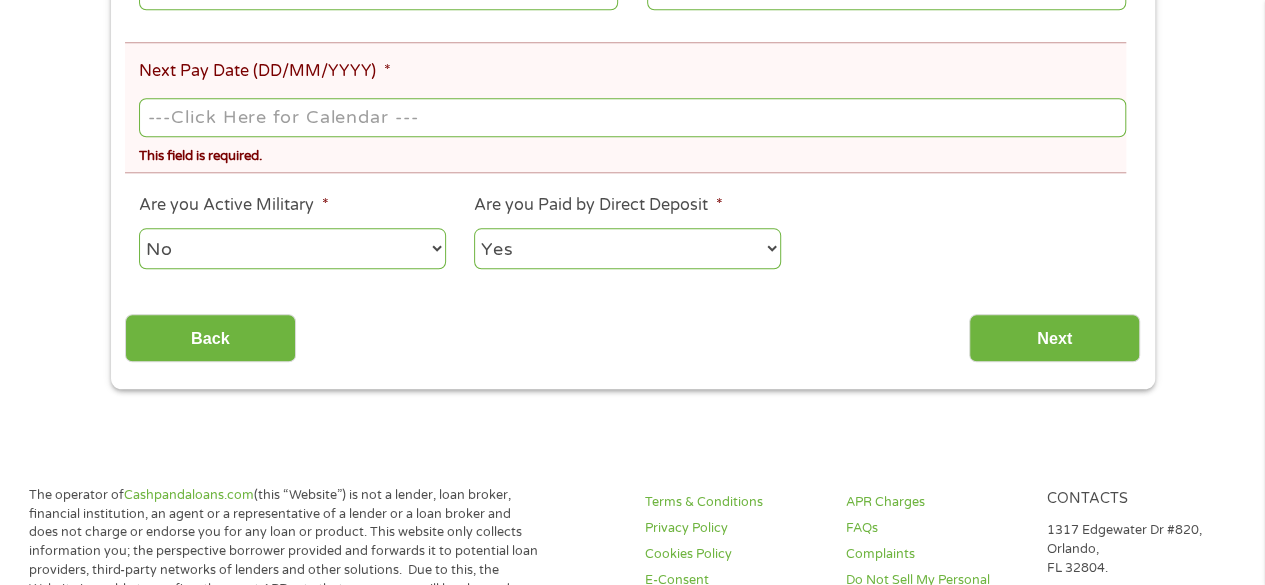 scroll, scrollTop: 800, scrollLeft: 0, axis: vertical 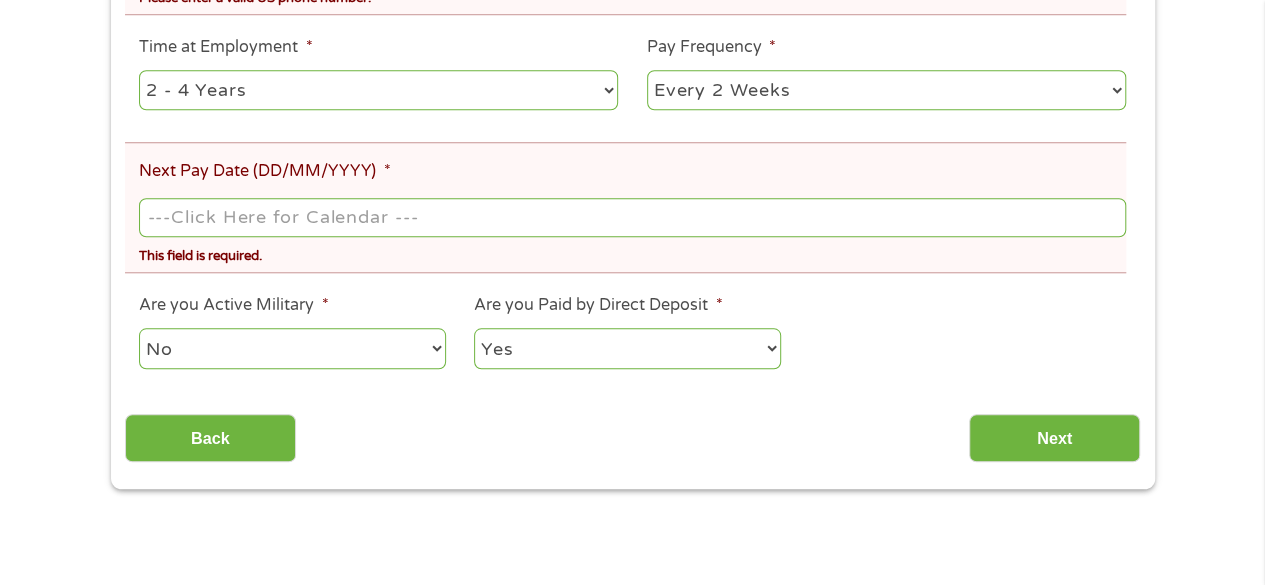 click on "--- Choose one --- 1 Year or less 1 - 2 Years 2 - 4 Years Over 4 Years" at bounding box center [378, 90] 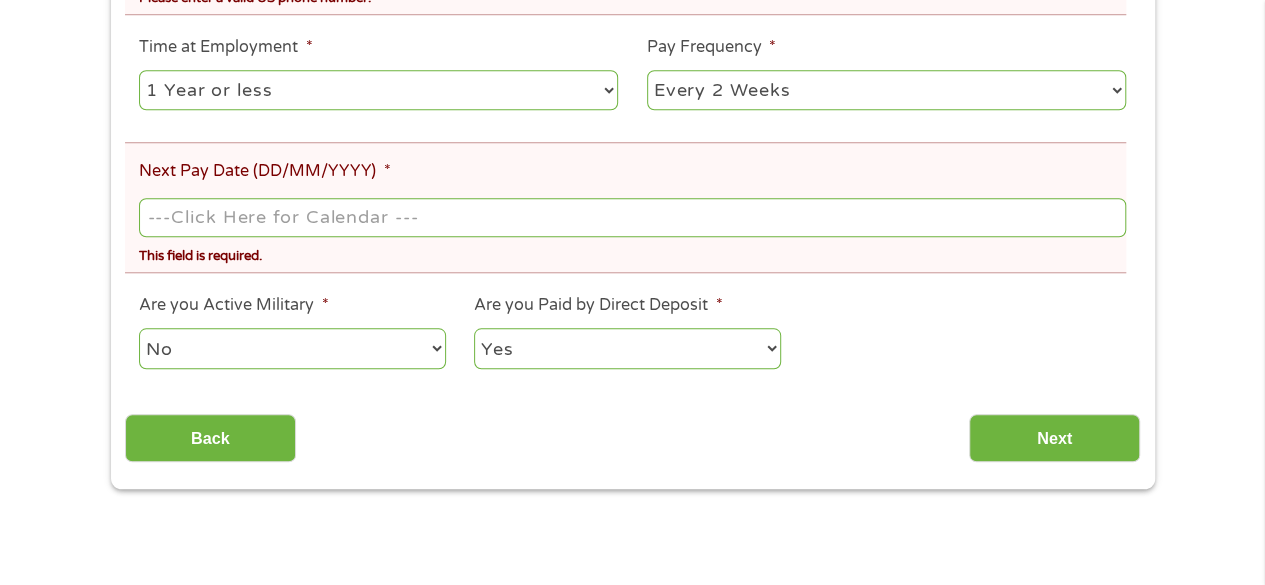 click on "--- Choose one --- 1 Year or less 1 - 2 Years 2 - 4 Years Over 4 Years" at bounding box center [378, 90] 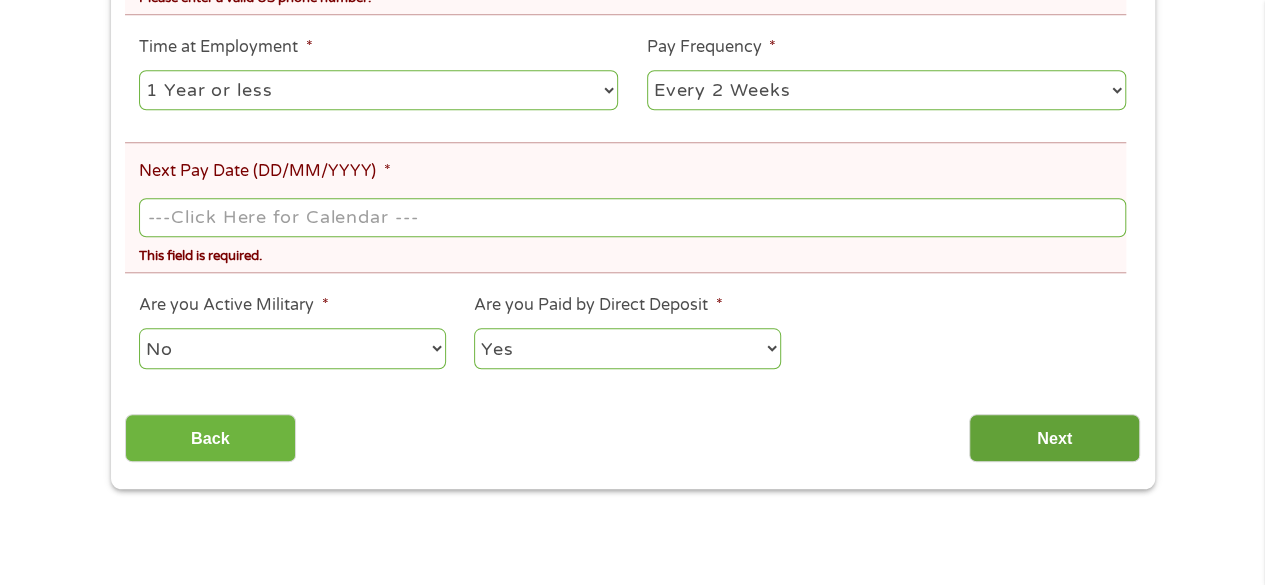 click on "Next" at bounding box center (1054, 438) 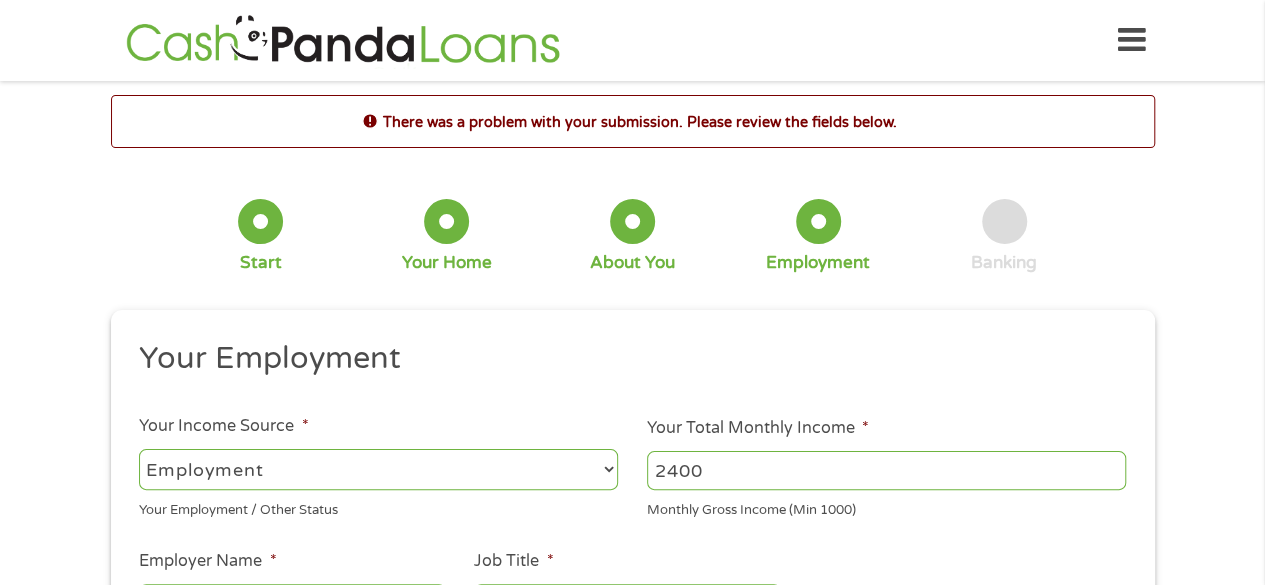 scroll, scrollTop: 8, scrollLeft: 8, axis: both 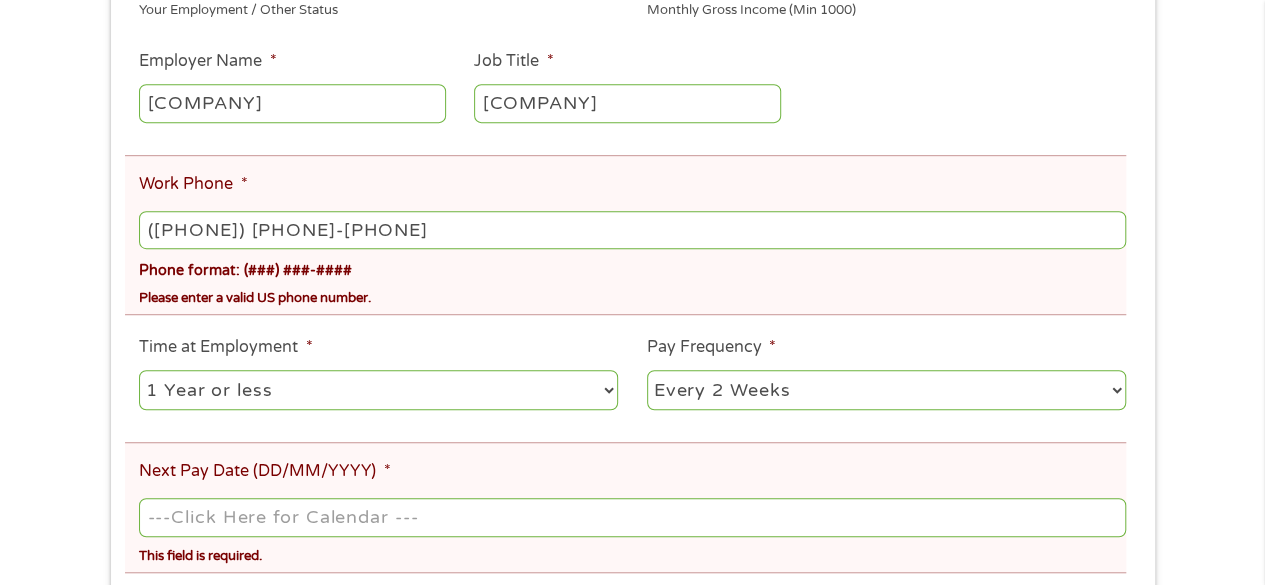 click on "([PHONE]) [PHONE]-[PHONE]" at bounding box center [632, 230] 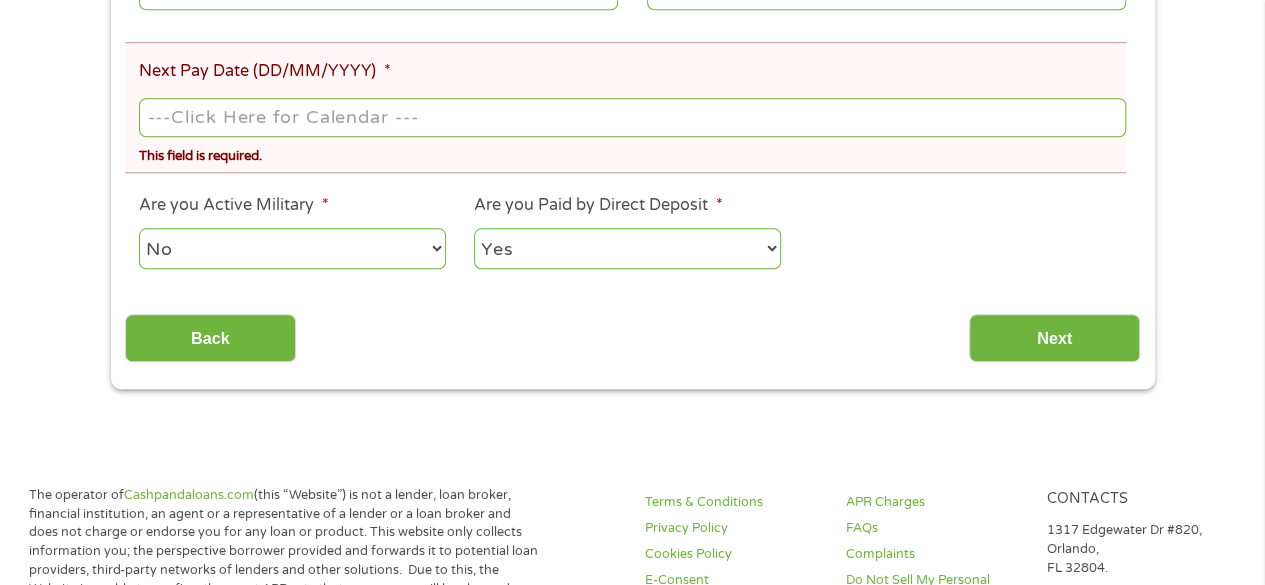 scroll, scrollTop: 1000, scrollLeft: 0, axis: vertical 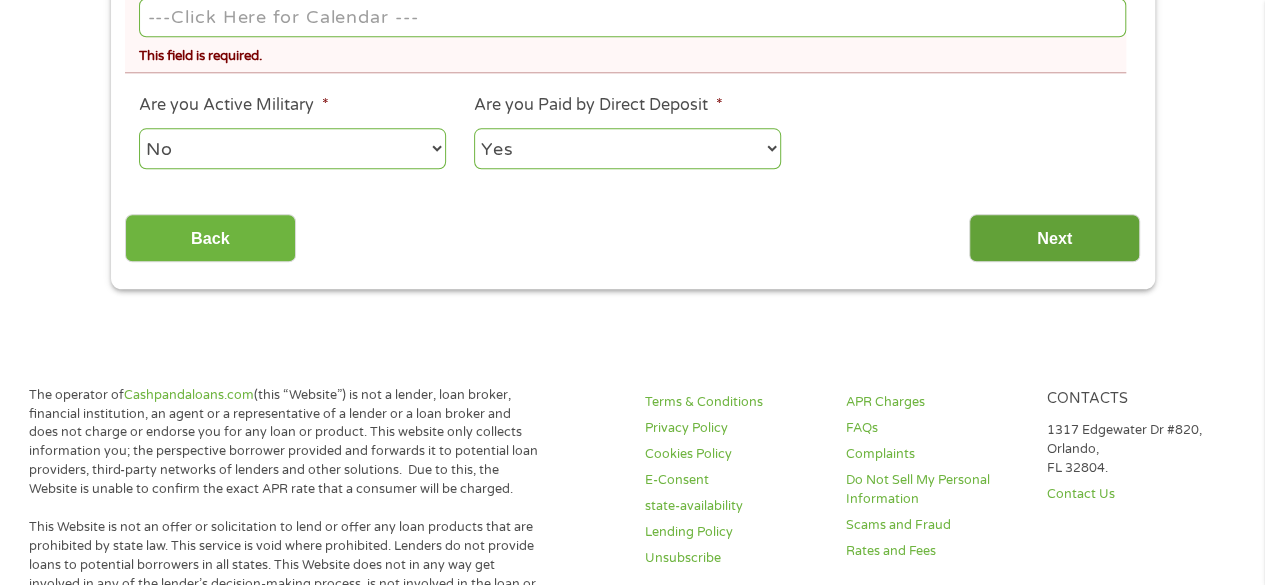 click on "Next" at bounding box center (1054, 238) 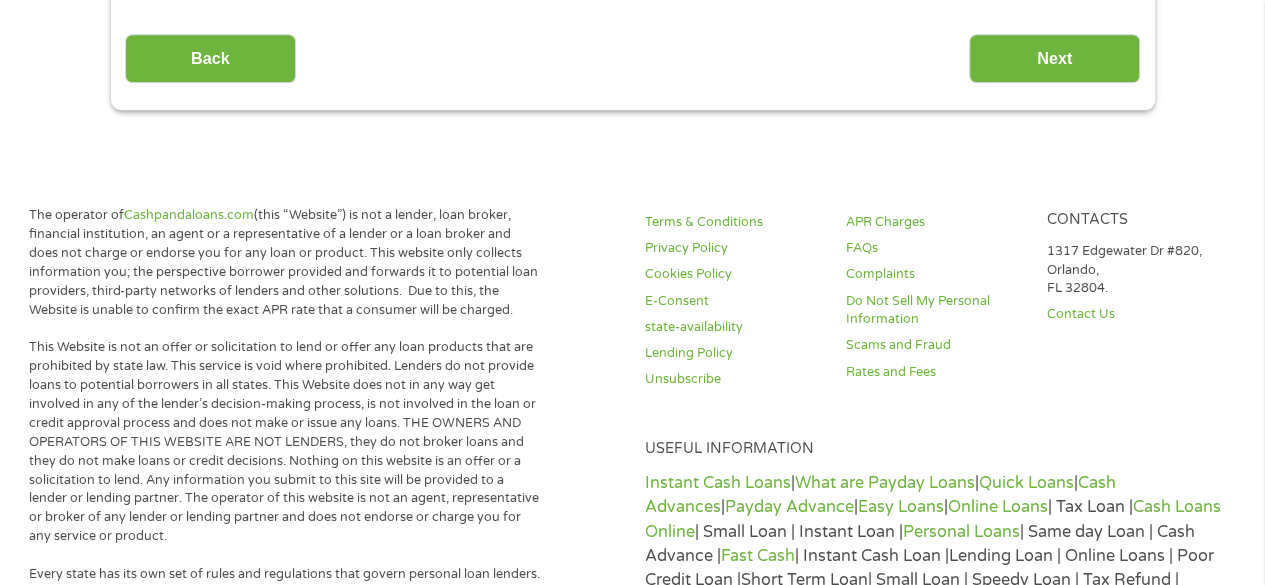 scroll, scrollTop: 8, scrollLeft: 8, axis: both 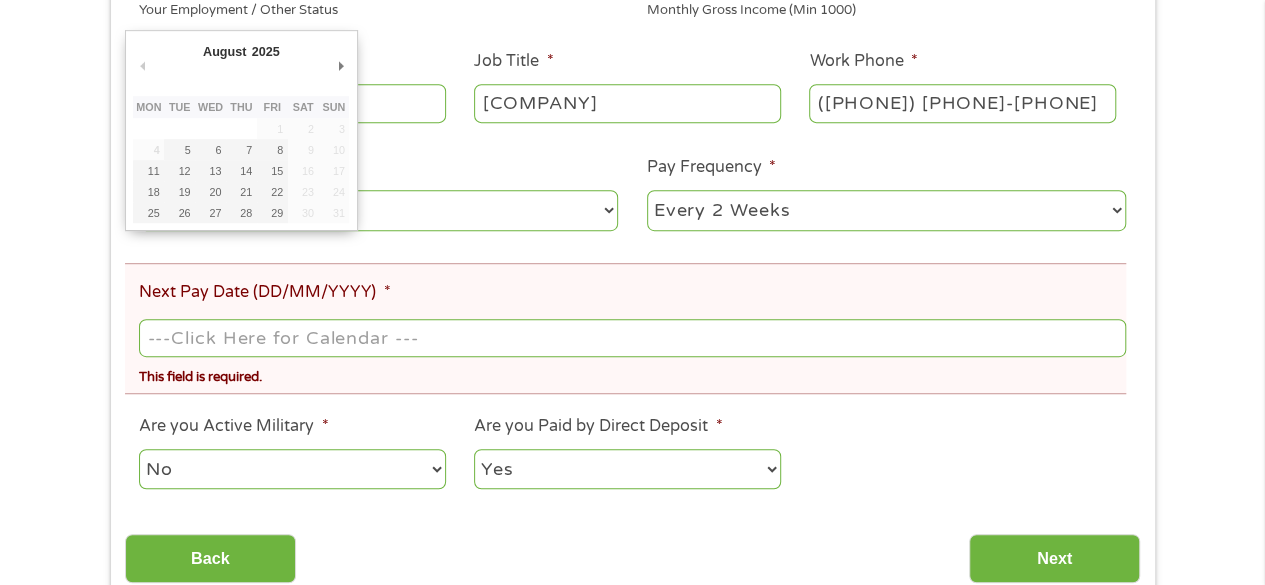 click on "Next Pay Date (DD/MM/YYYY) *" at bounding box center [632, 338] 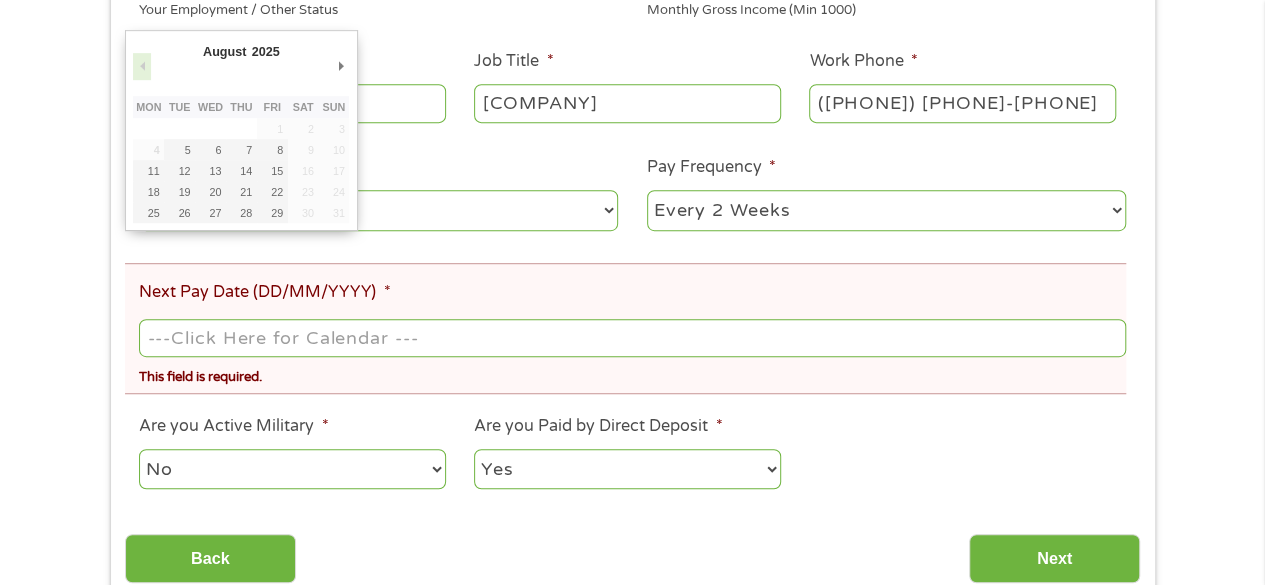 click on "Previous Month" at bounding box center (142, 66) 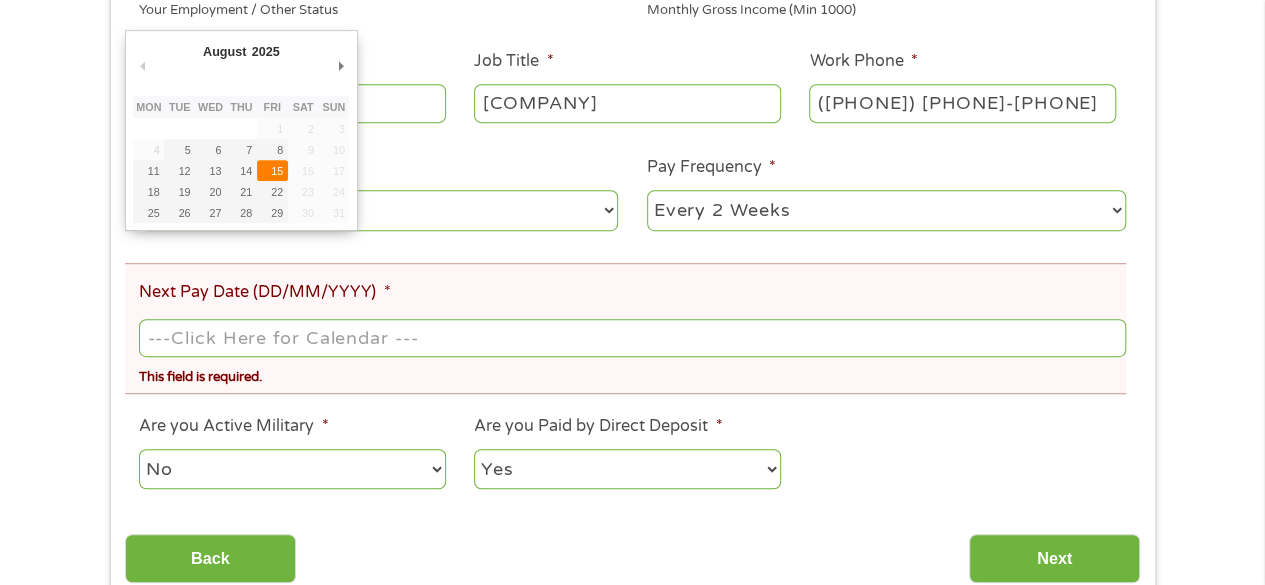 type on "15/08/2025" 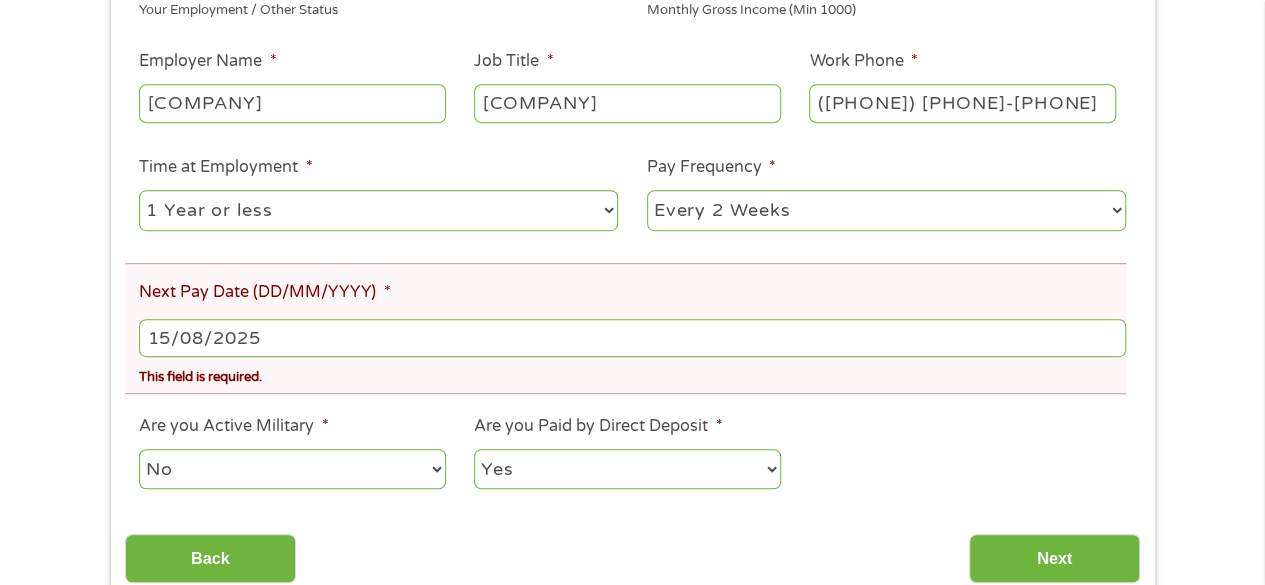 scroll, scrollTop: 900, scrollLeft: 0, axis: vertical 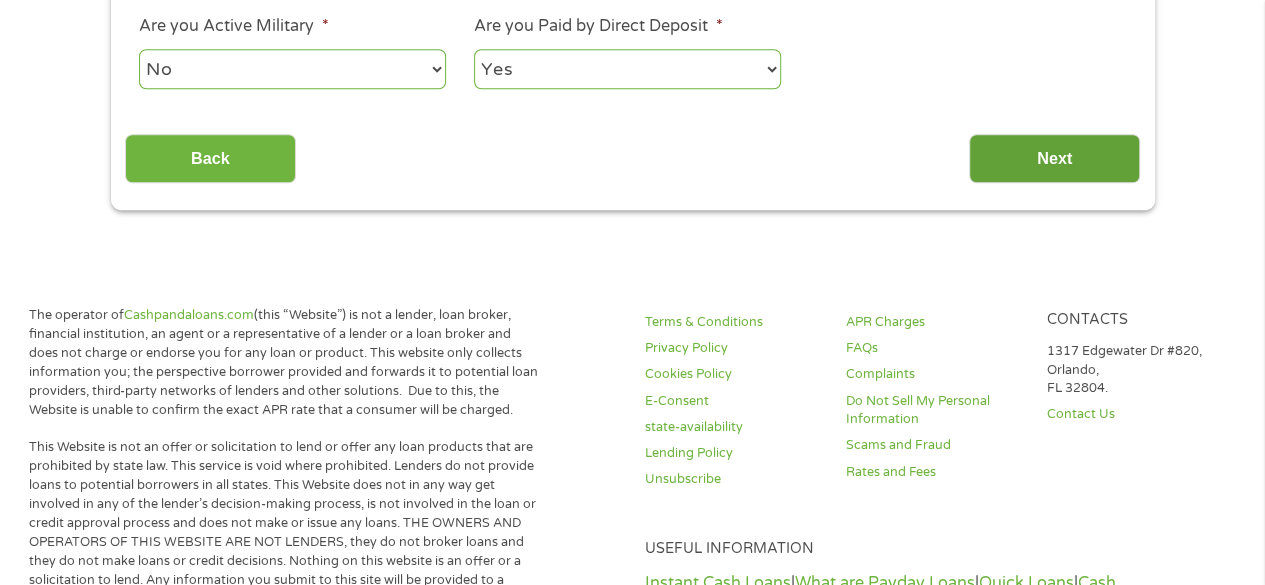 click on "Next" at bounding box center (1054, 158) 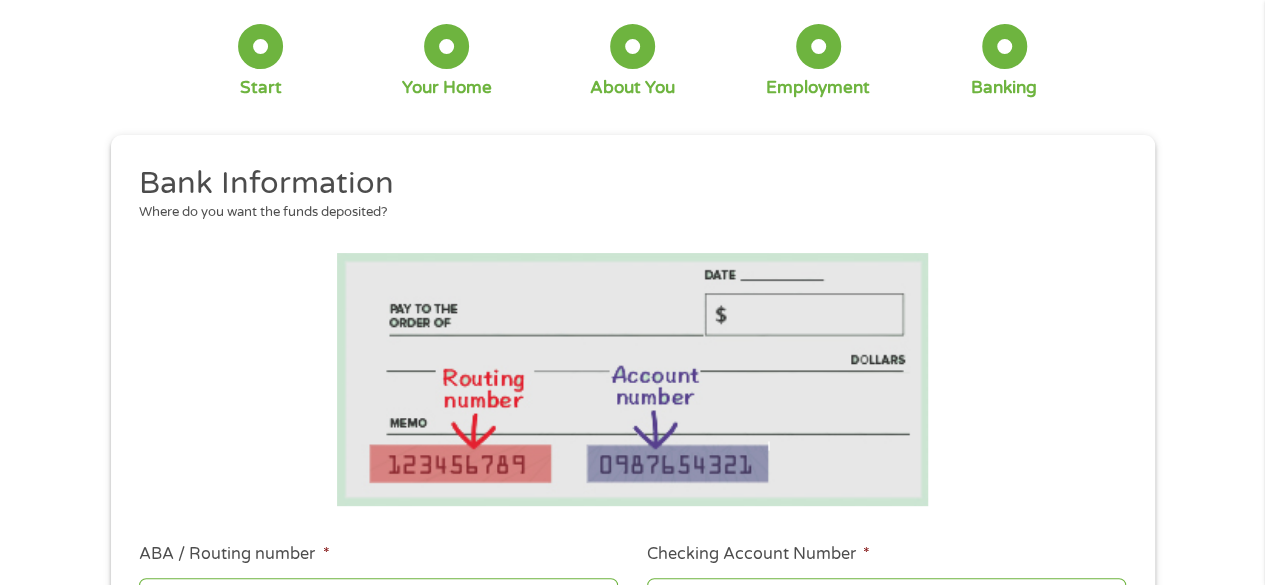 scroll, scrollTop: 400, scrollLeft: 0, axis: vertical 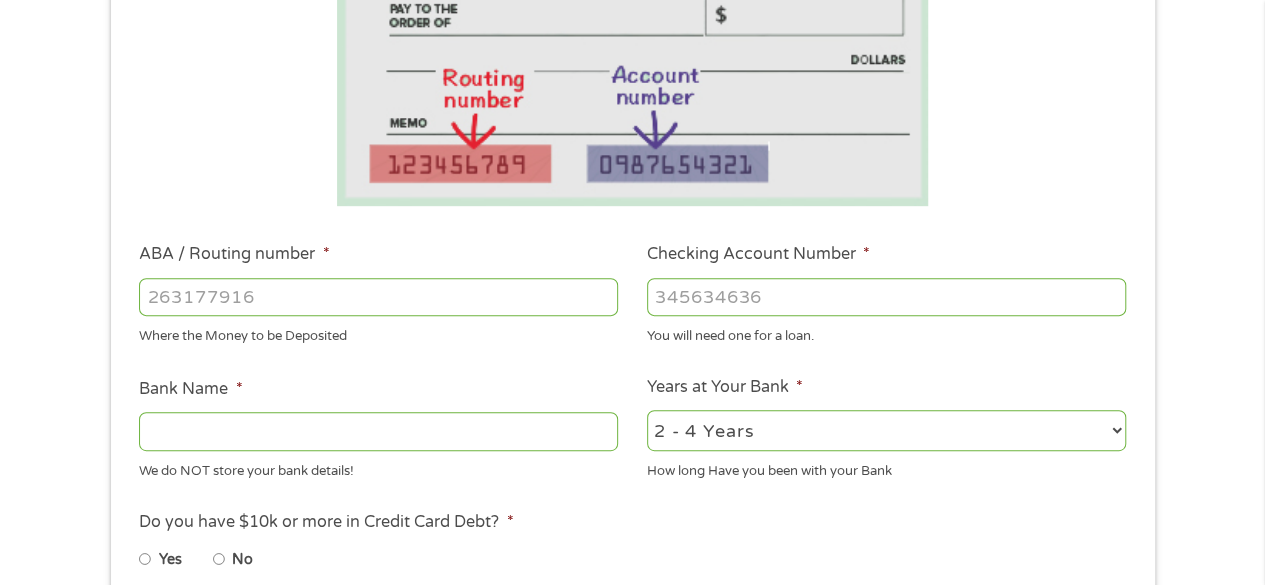 click on "ABA / Routing number *" at bounding box center [378, 297] 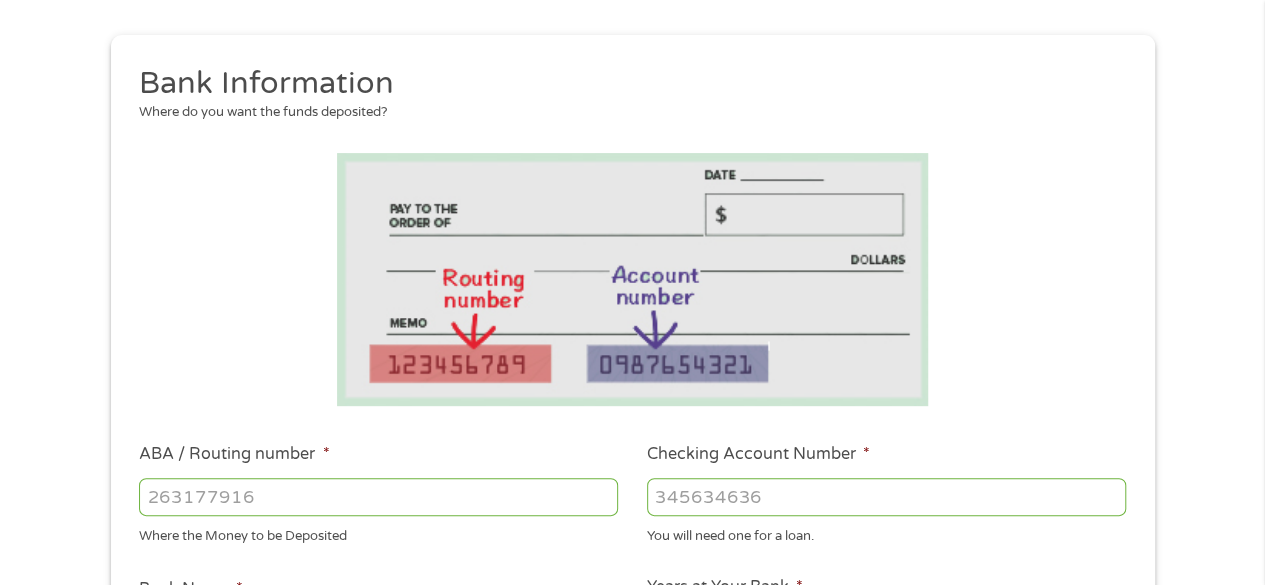 scroll, scrollTop: 300, scrollLeft: 0, axis: vertical 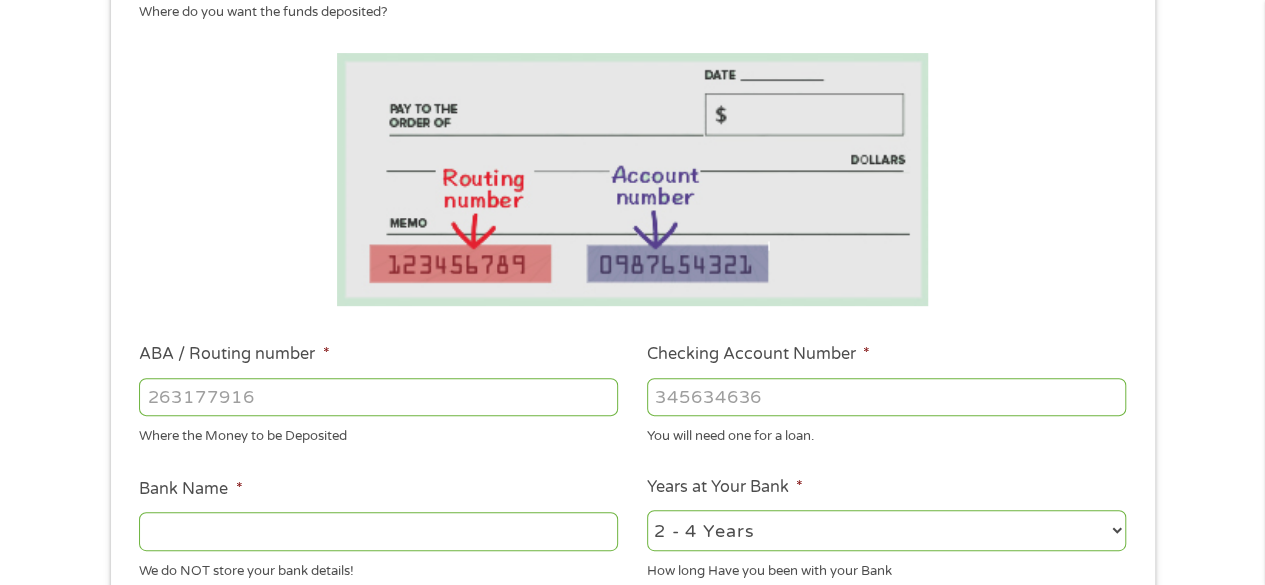 type on "[PHONE]" 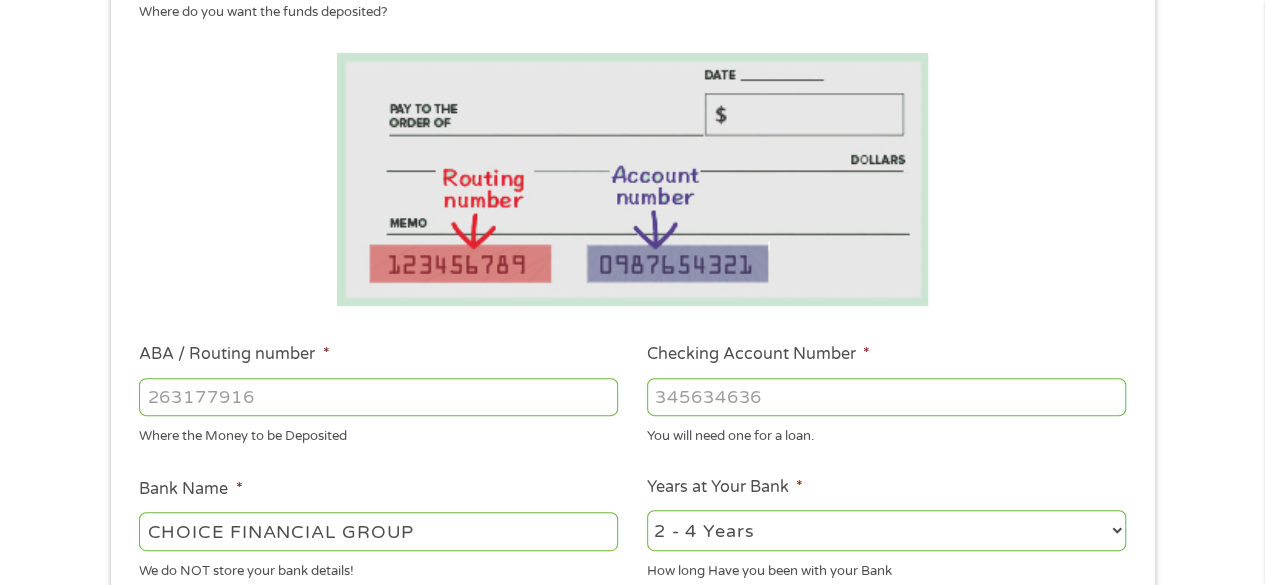 type on "[PHONE]" 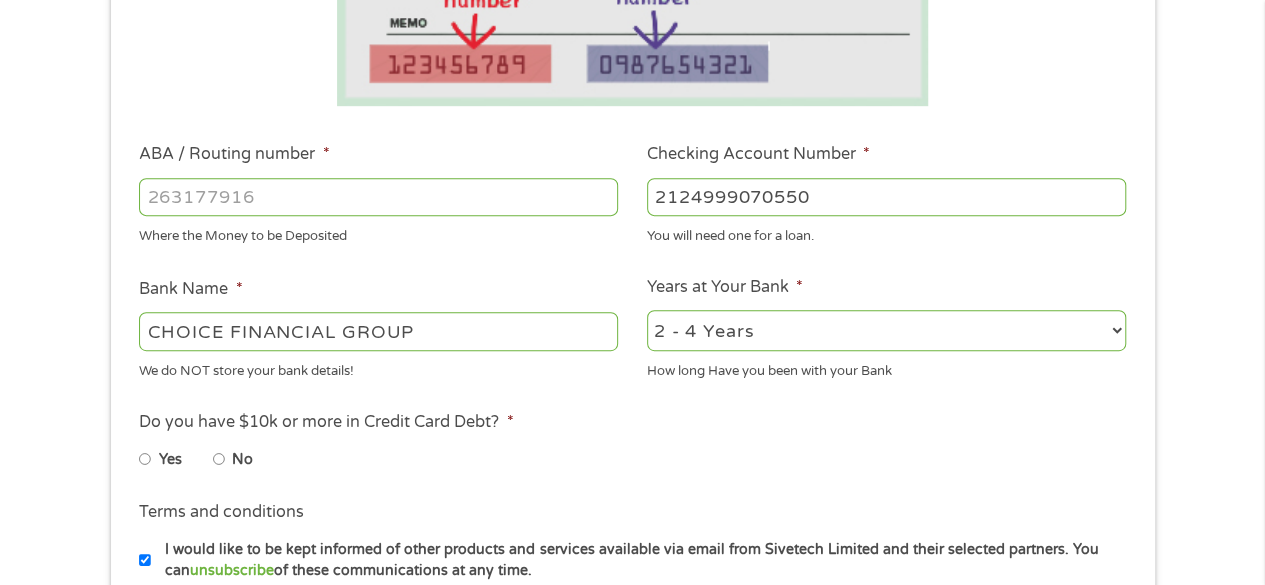 scroll, scrollTop: 600, scrollLeft: 0, axis: vertical 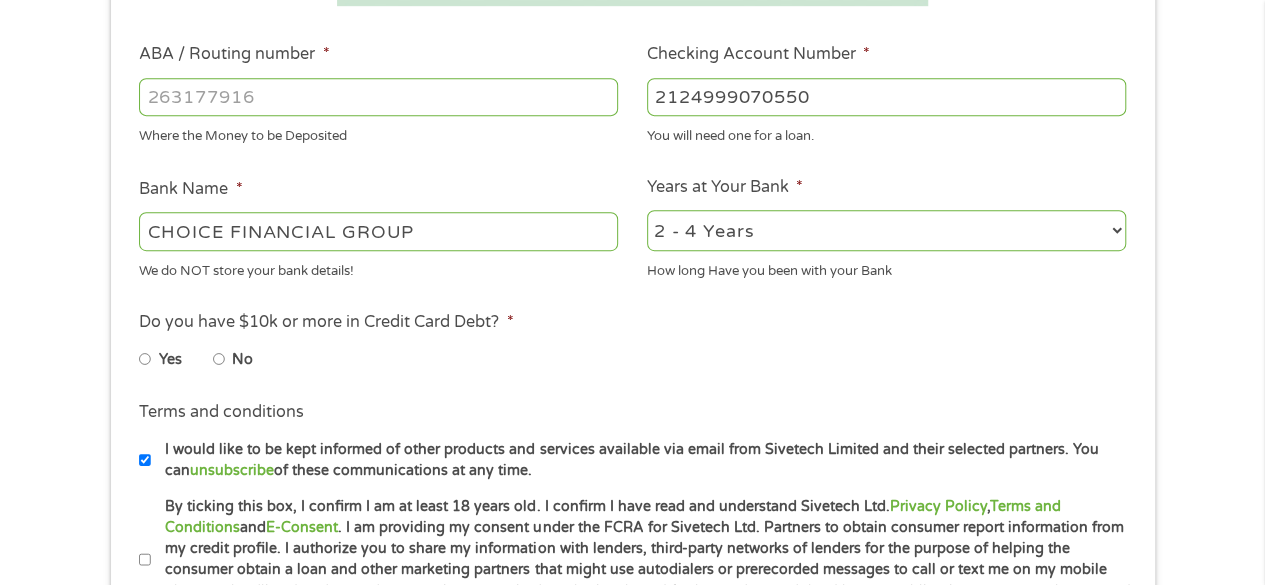 type on "2124999070550" 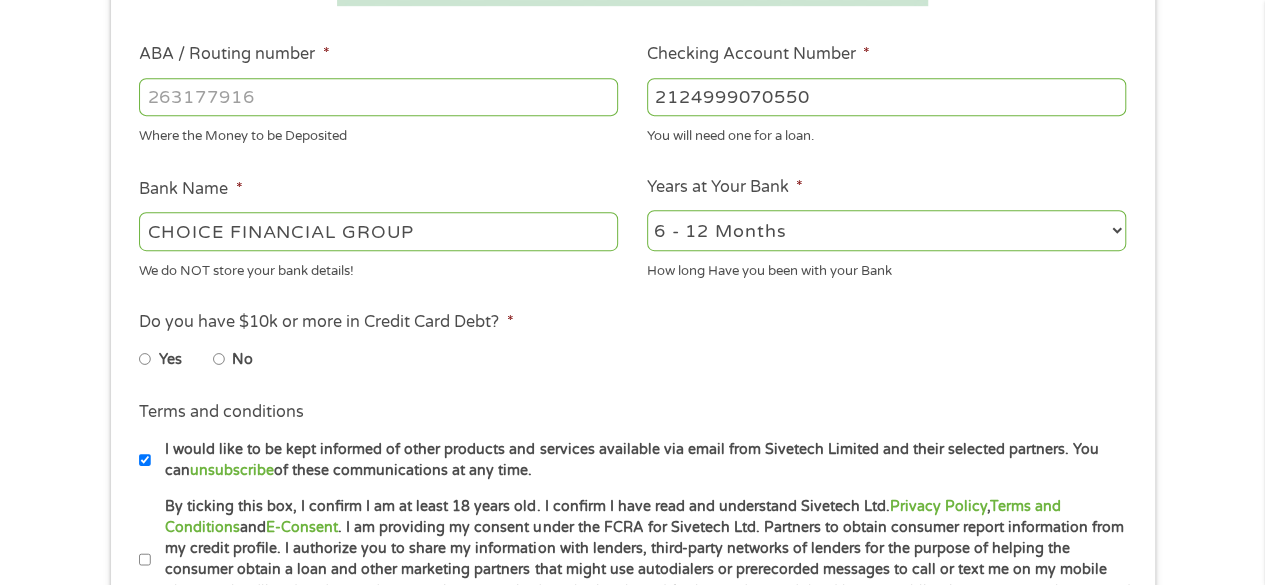 click on "2 - 4 Years 6 - 12 Months 1 - 2 Years Over 4 Years" at bounding box center (886, 230) 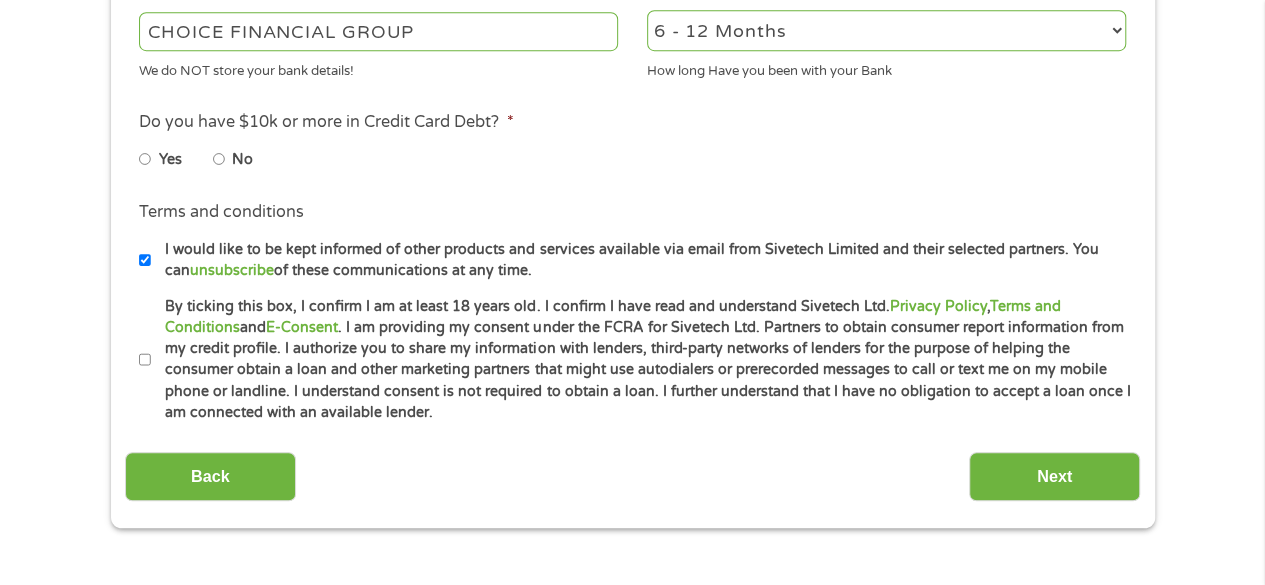 click on "No" at bounding box center [249, 159] 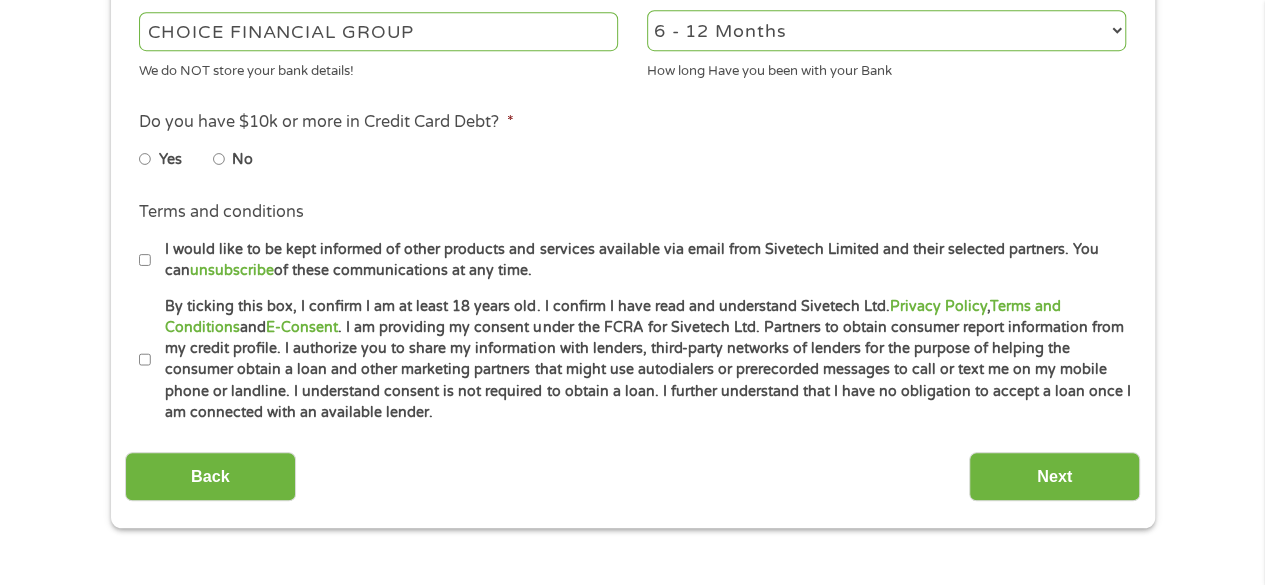 click on "Terms and conditions *
By ticking this box, I confirm I am at least 18 years old. I confirm I have read and understand Sivetech Ltd.  Privacy Policy ,  Terms and Conditions  and  E-Consent . I am providing my consent under the FCRA for Sivetech Ltd. Partners to obtain consumer report information from my credit profile. I authorize you to share my information with lenders, third-party networks of lenders for the purpose of helping the consumer obtain a loan and other marketing partners that might use autodialers or prerecorded messages to call or text me on my mobile phone or landline. I understand consent is not required to obtain a loan. I further understand that I have no obligation to accept a loan once I am connected with an available lender." at bounding box center (632, 360) 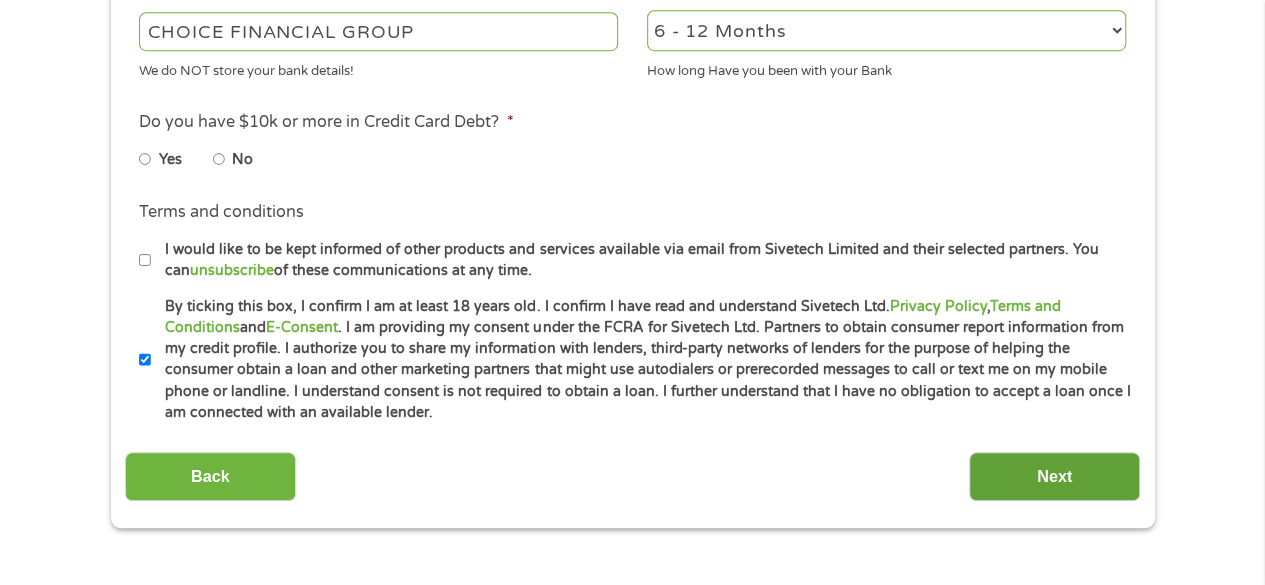 click on "Next" at bounding box center (1054, 476) 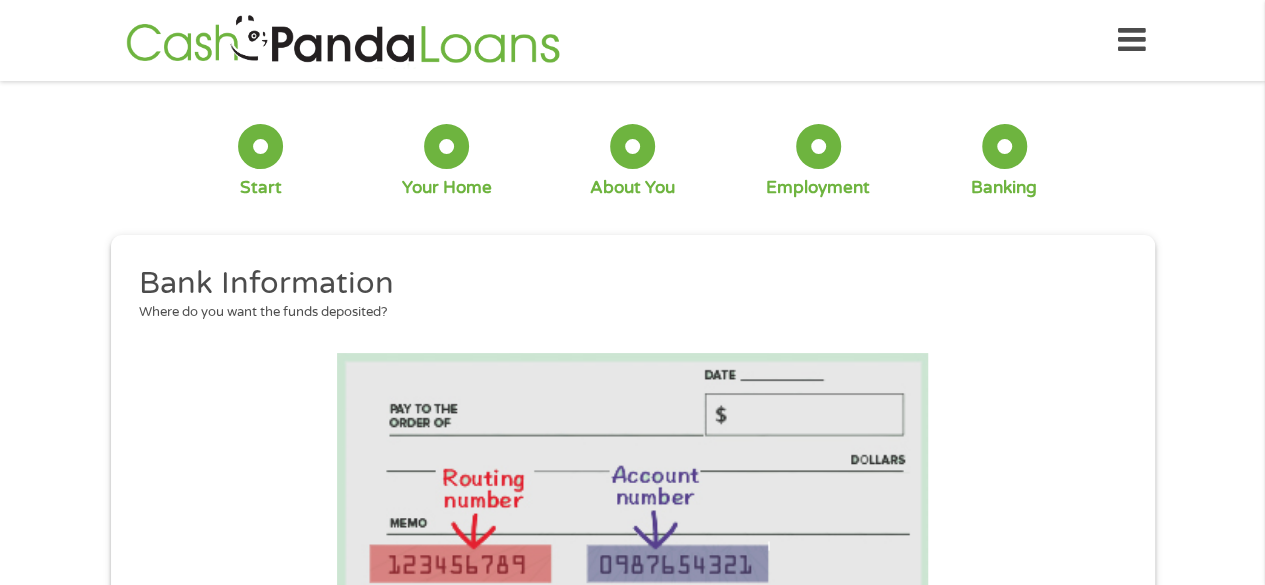 scroll, scrollTop: 8, scrollLeft: 8, axis: both 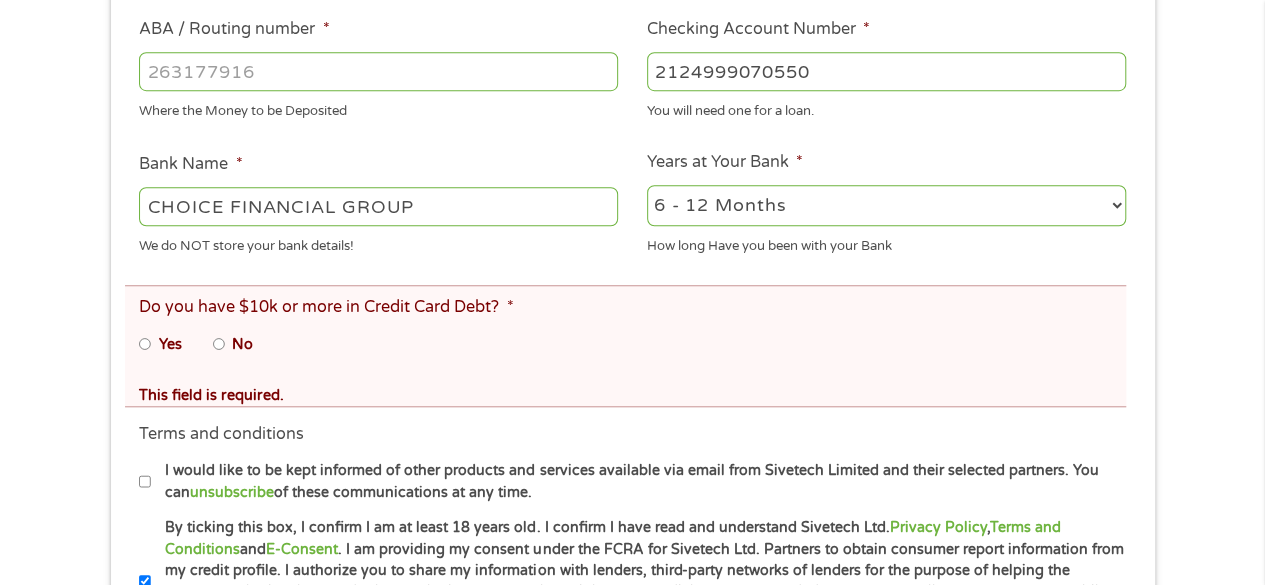 click on "No" at bounding box center (219, 344) 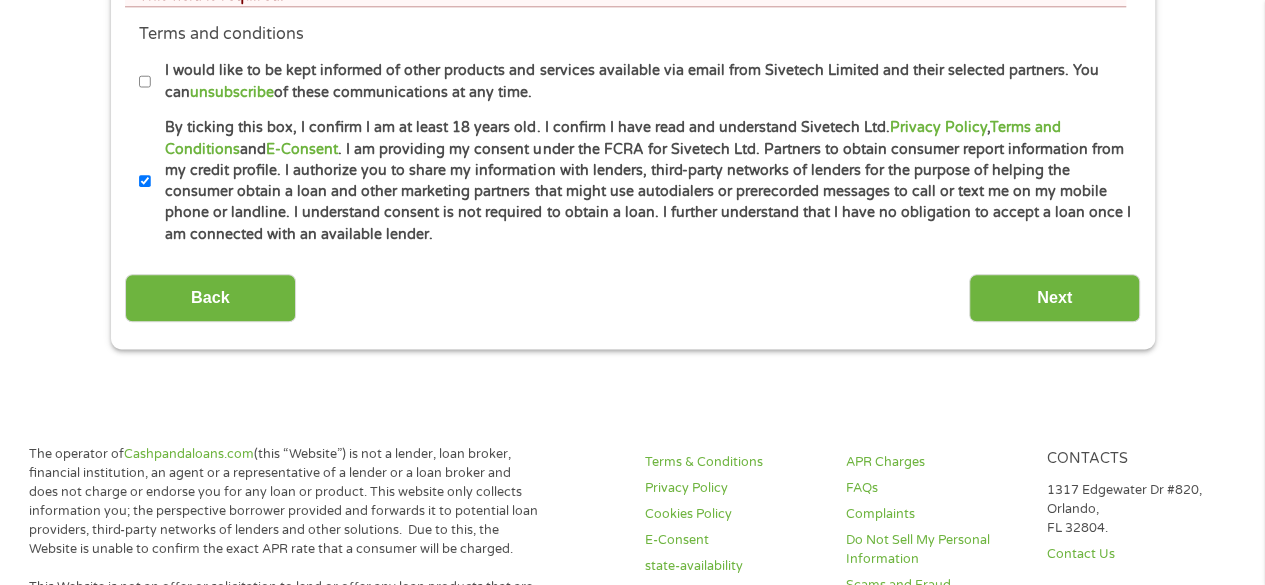 scroll, scrollTop: 1200, scrollLeft: 0, axis: vertical 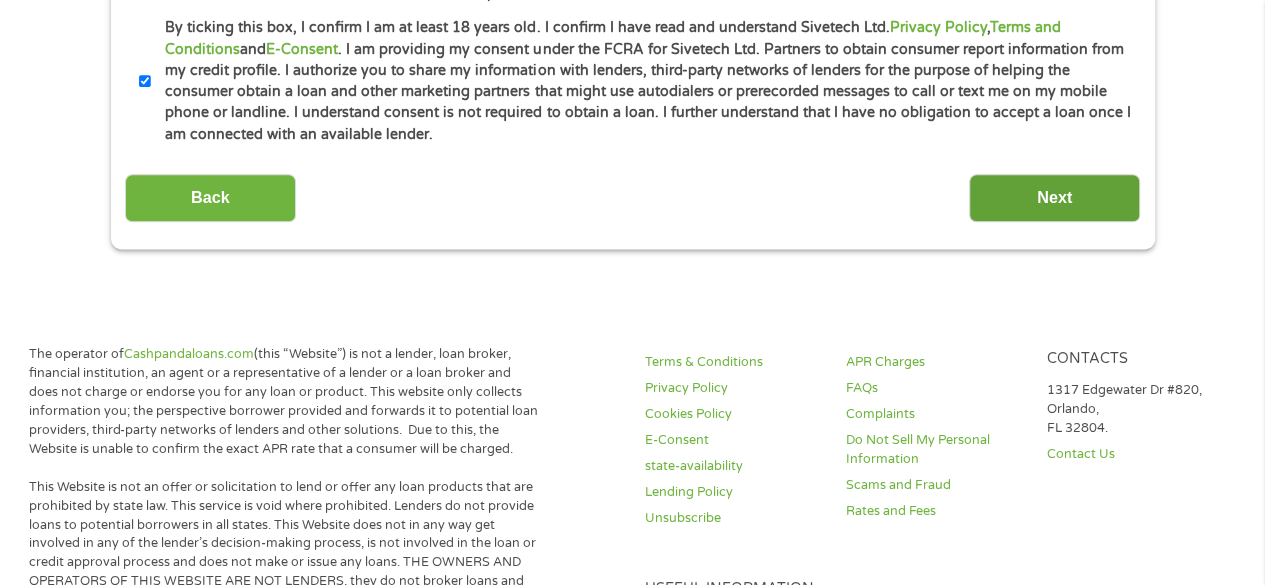 click on "Next" at bounding box center [1054, 198] 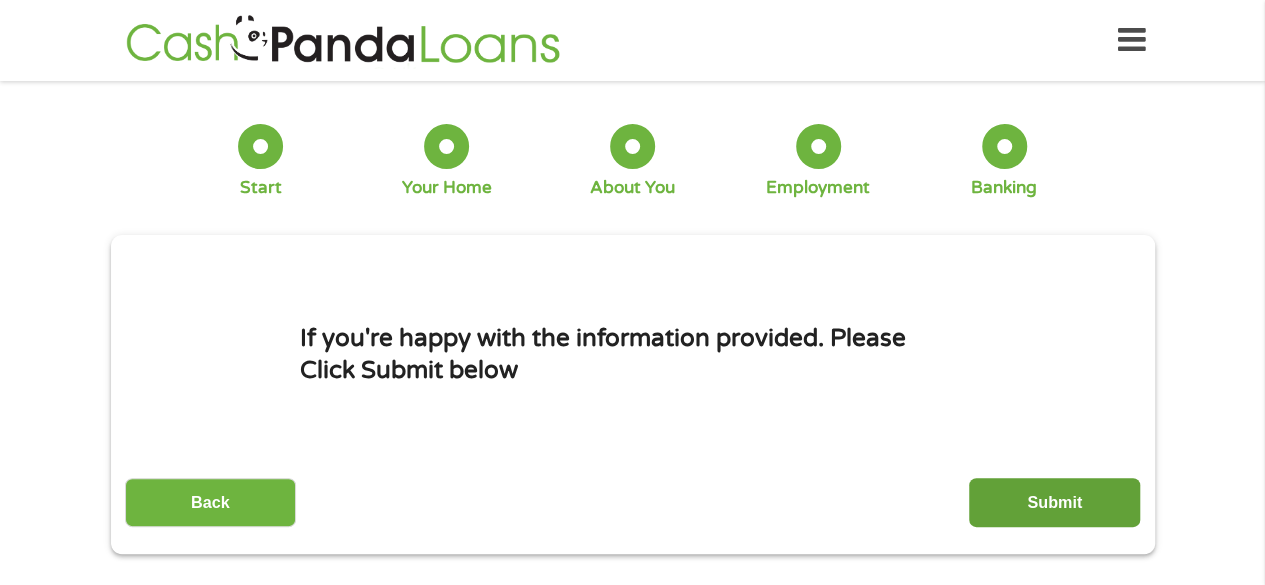click on "Submit" at bounding box center (1054, 502) 